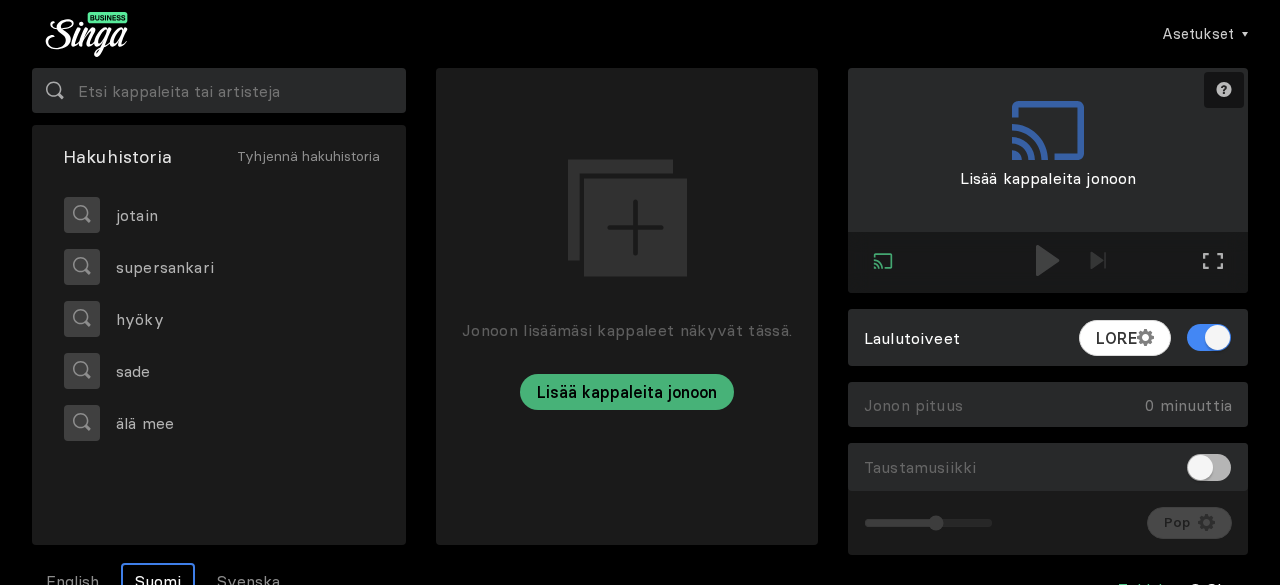 scroll, scrollTop: 0, scrollLeft: 0, axis: both 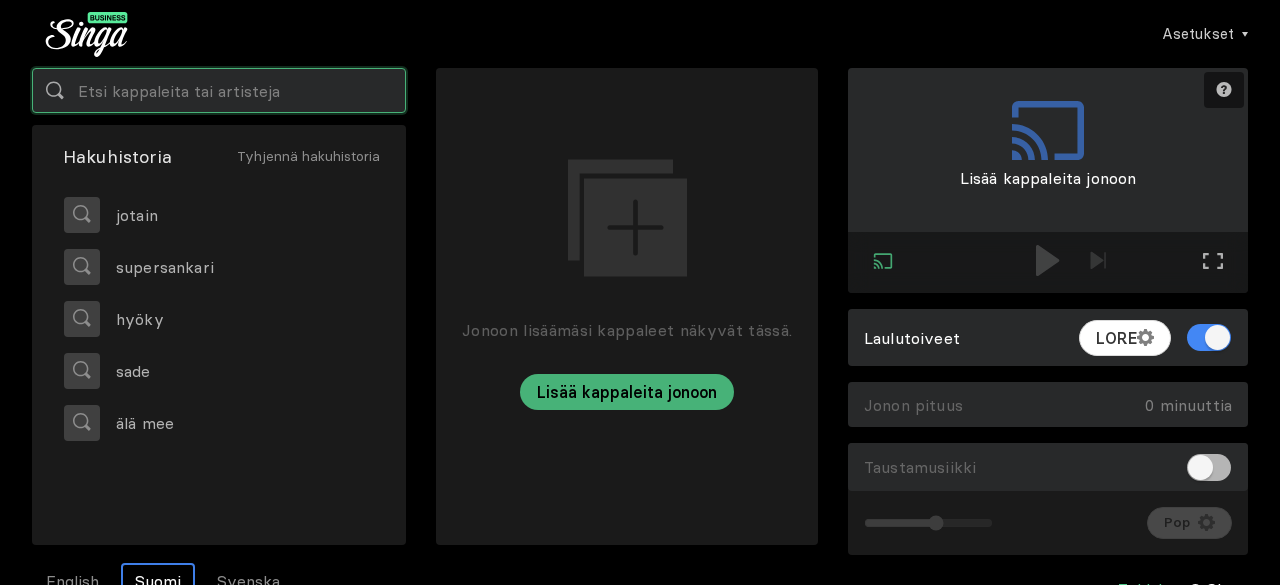 click at bounding box center (219, 90) 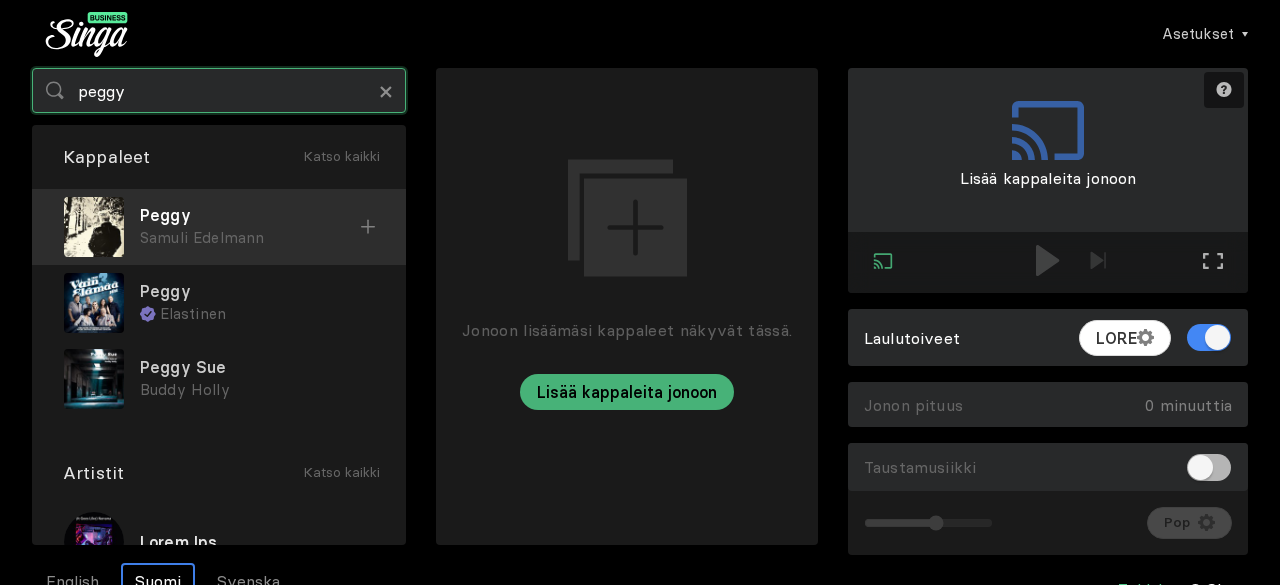 type on "peggy" 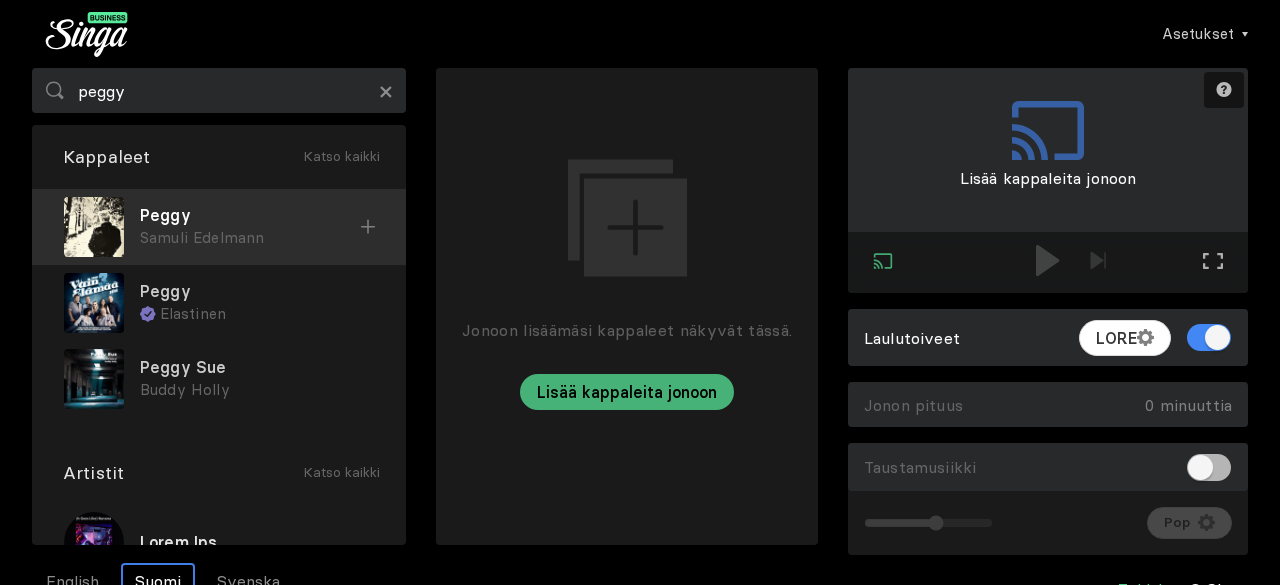 click on "Peggy" at bounding box center (250, 215) 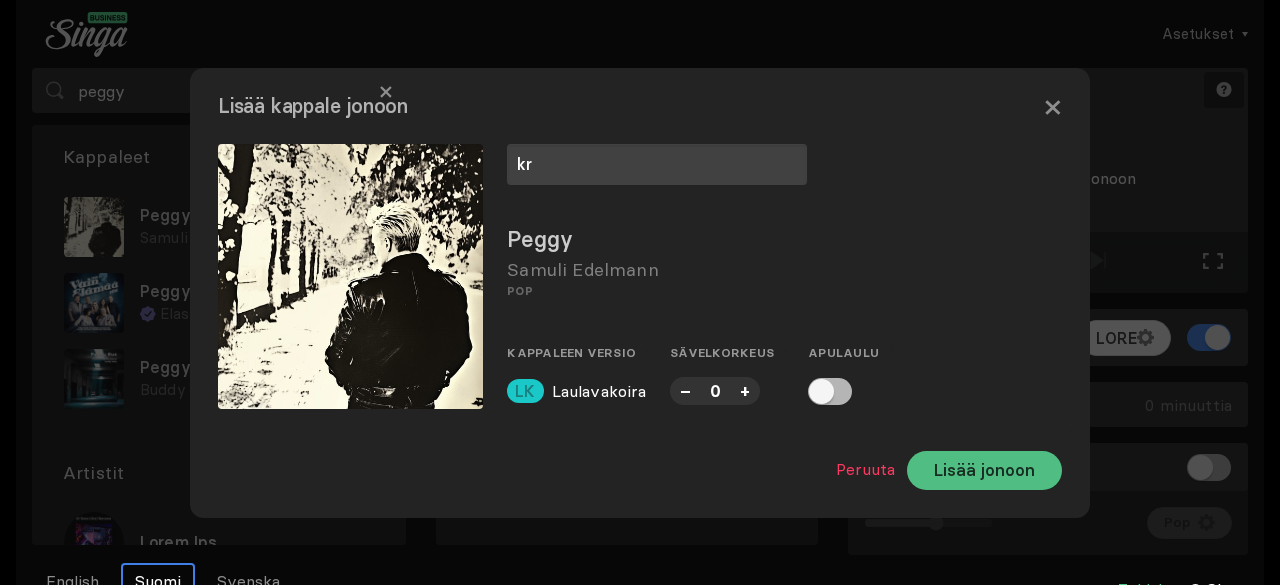 type on "kr" 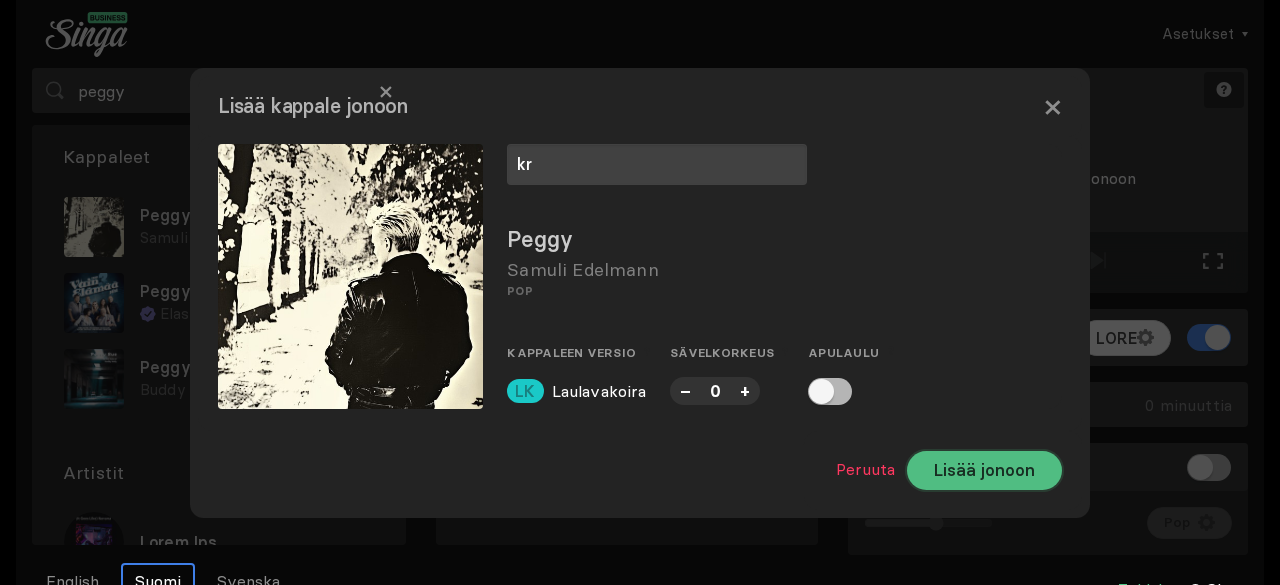 click on "Lisää jonoon" at bounding box center [984, 470] 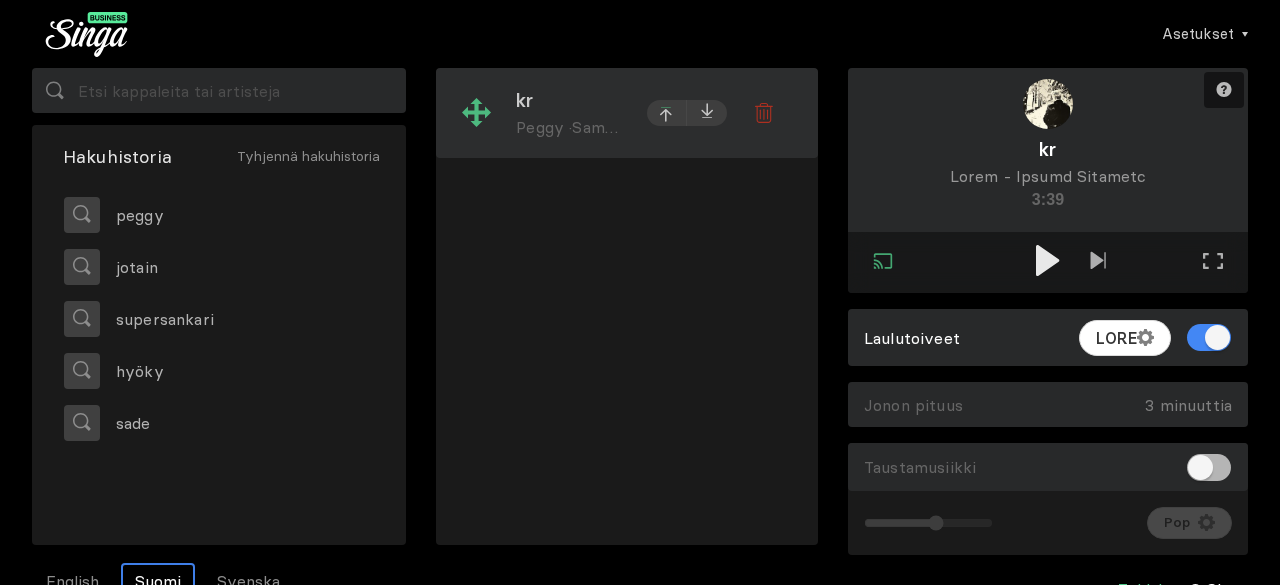 click at bounding box center [667, 113] 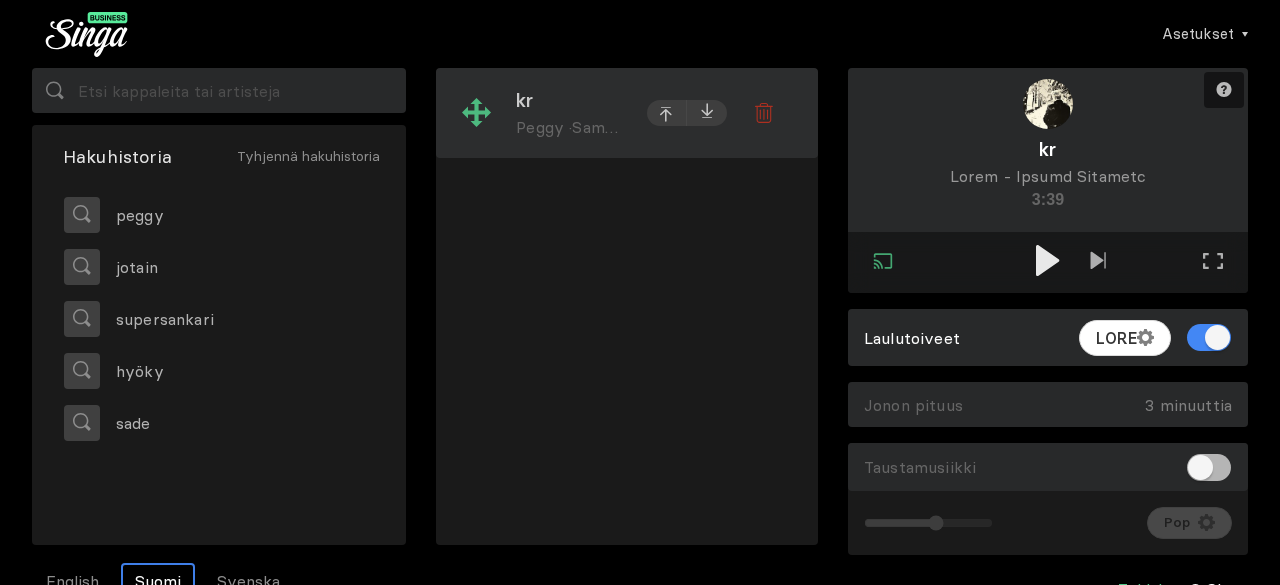 click on "kr" at bounding box center [570, 100] 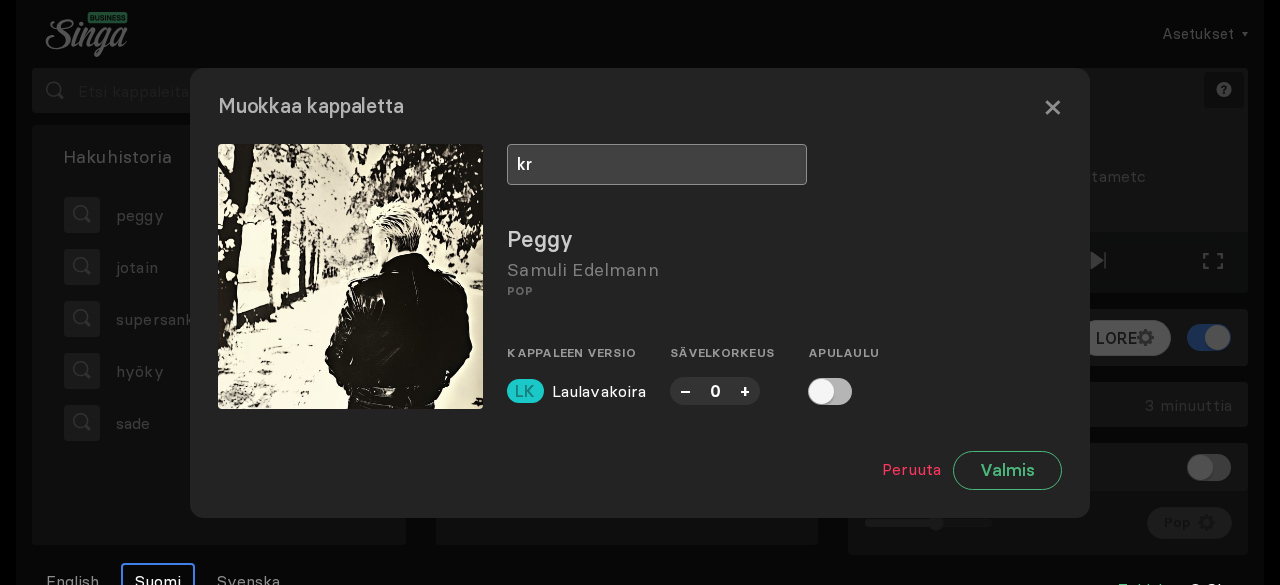 click on "kr" at bounding box center (657, 164) 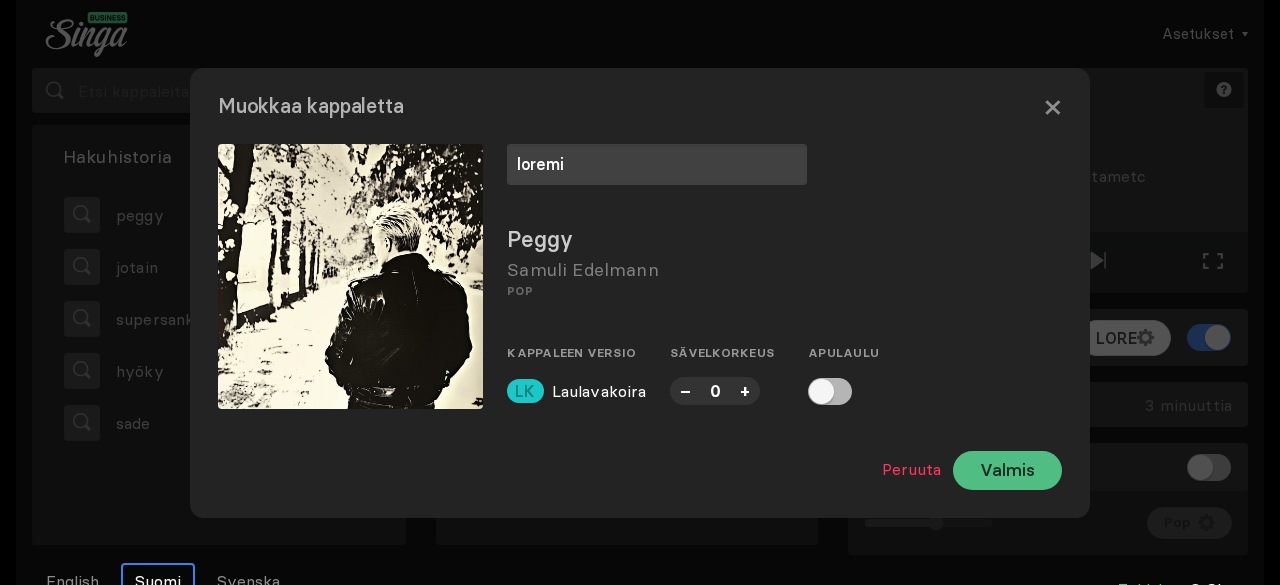 type on "loremi" 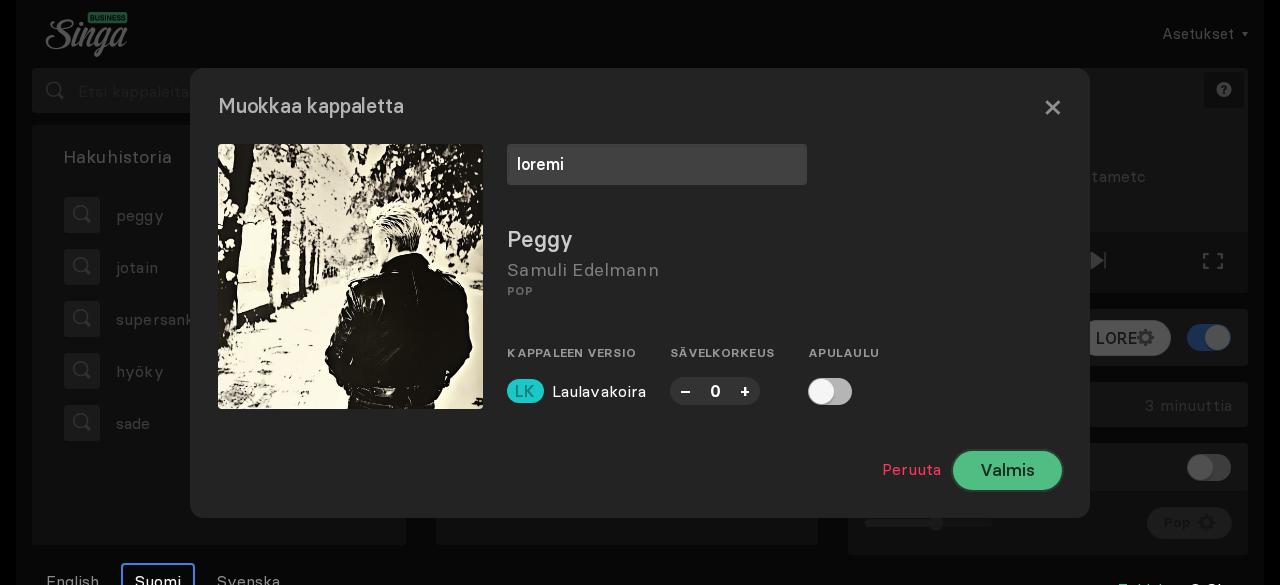 click on "Valmis" at bounding box center [1007, 470] 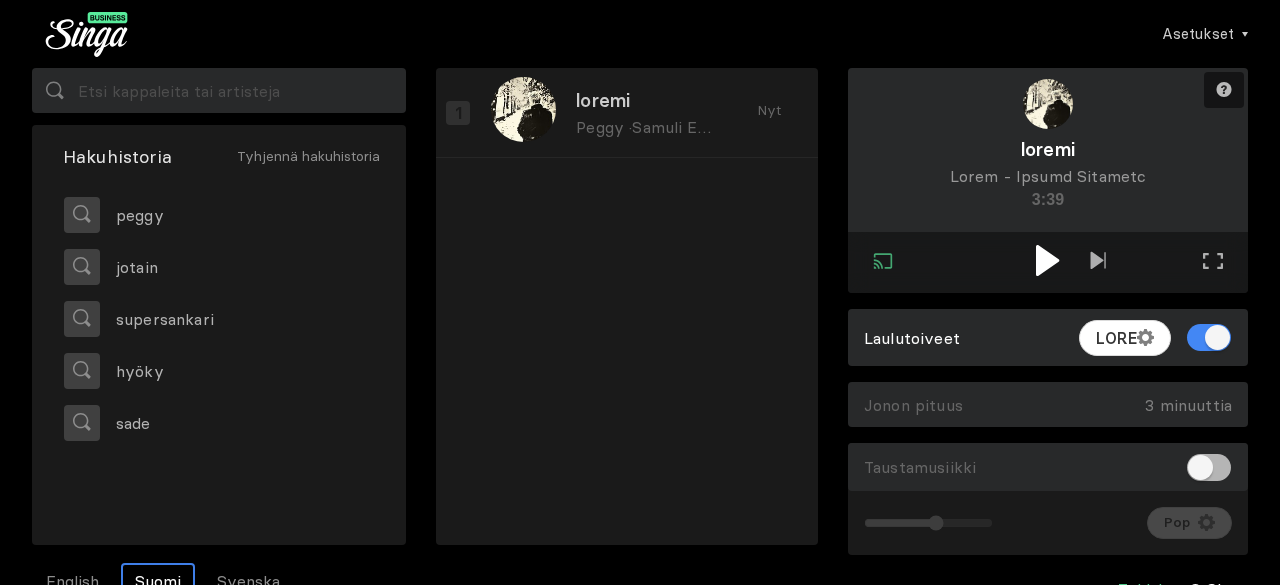 click at bounding box center (1047, 260) 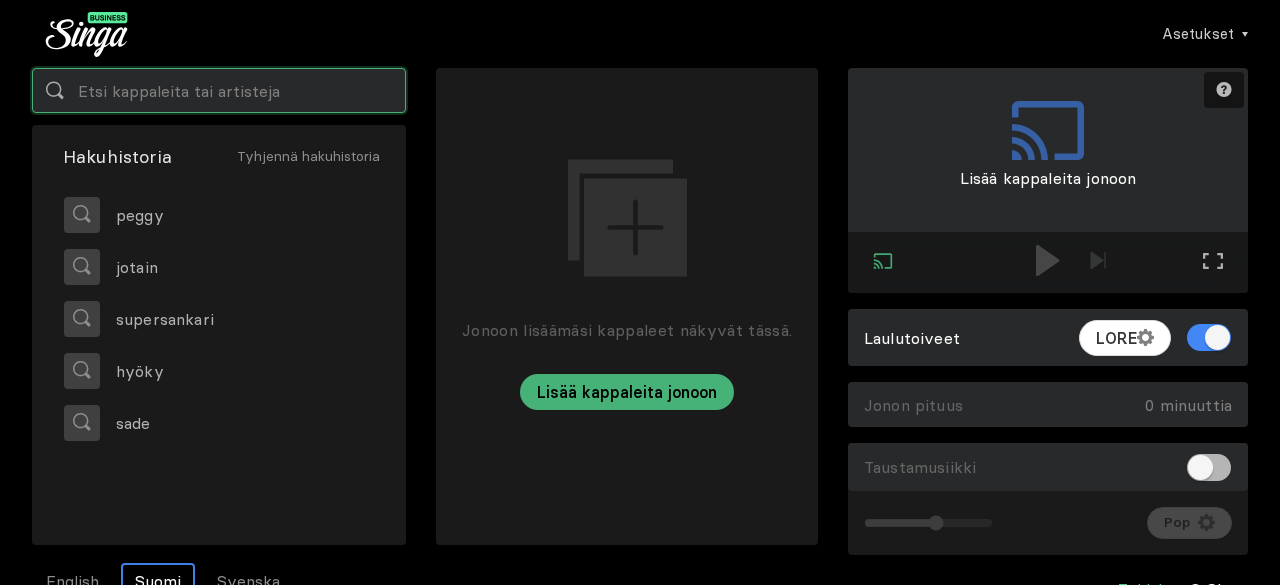 click at bounding box center (219, 90) 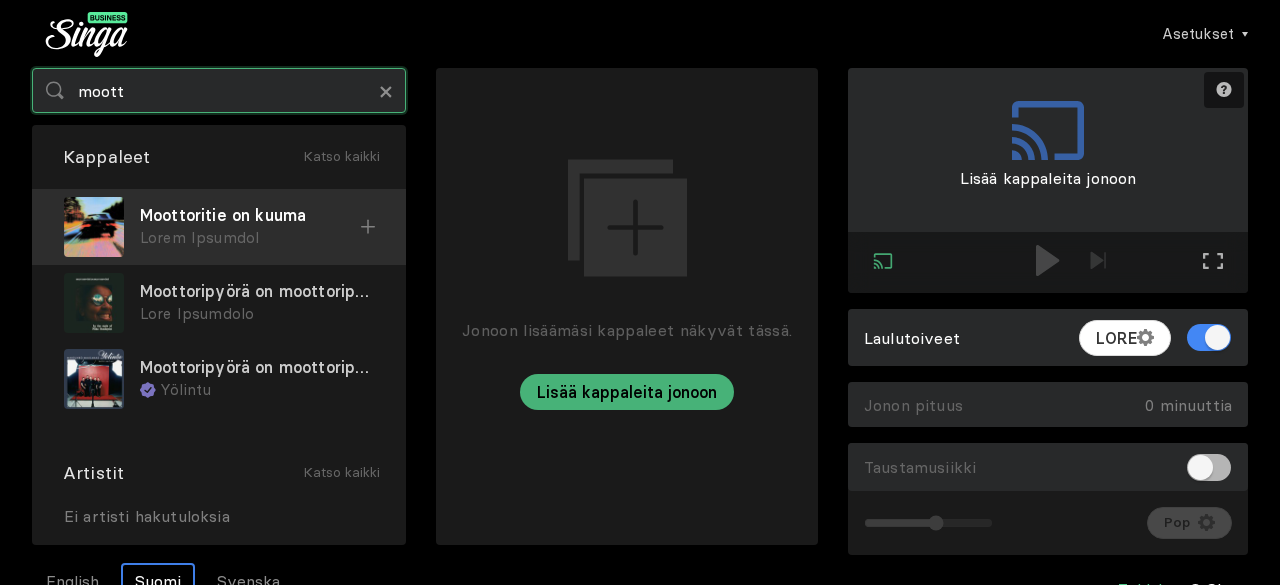 type on "moott" 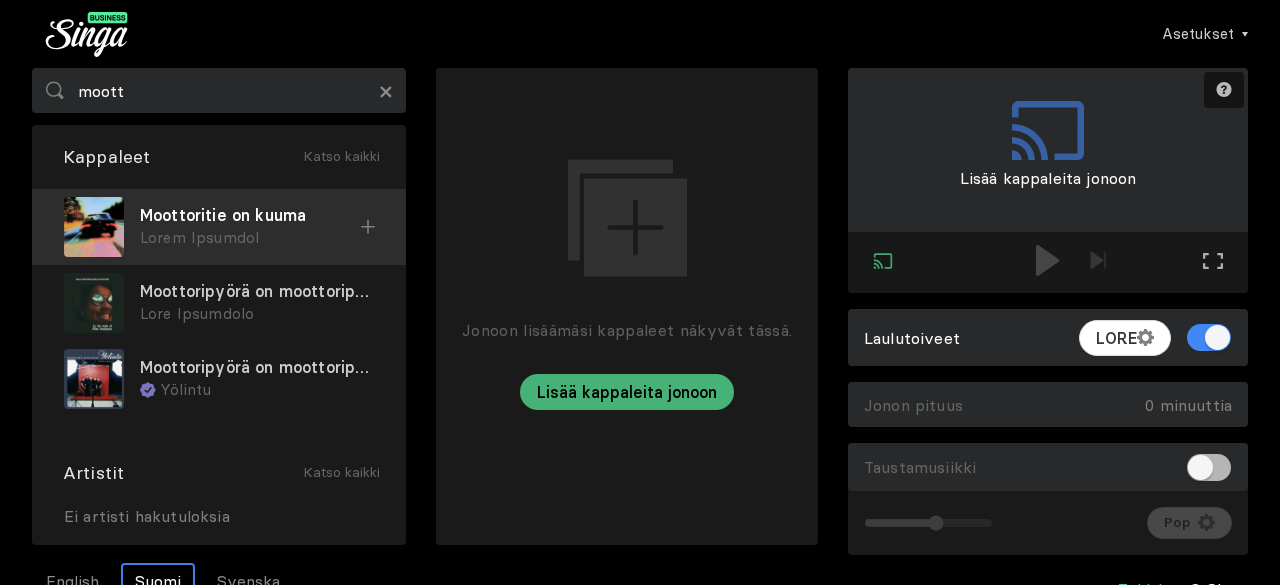 click on "Lorem Ipsumdol" at bounding box center (250, 238) 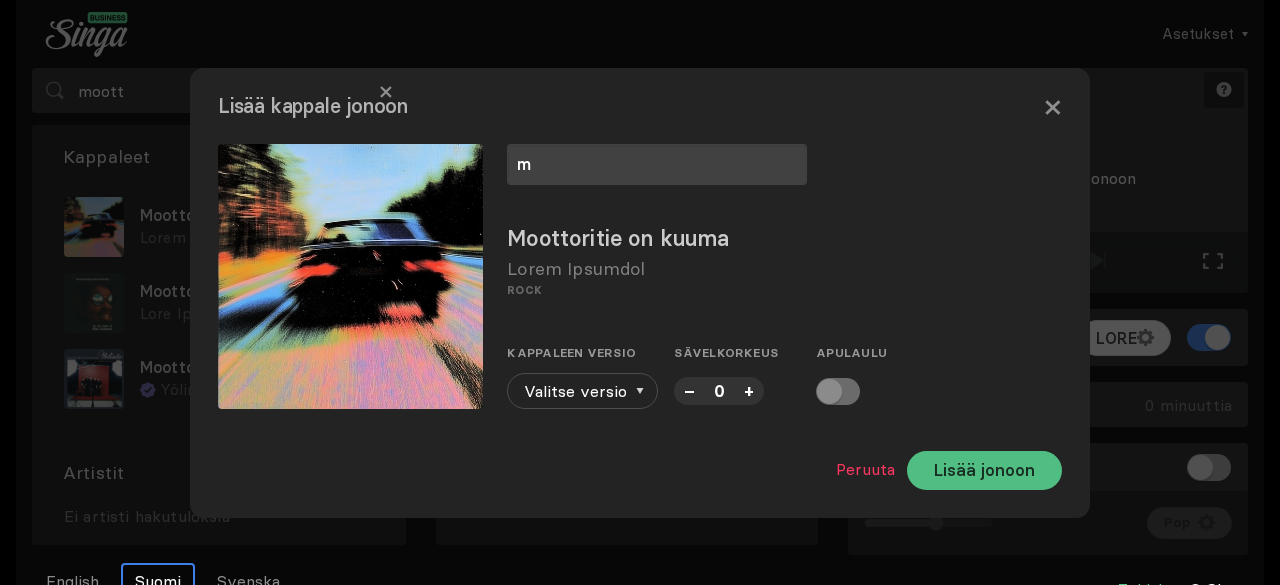 type on "m" 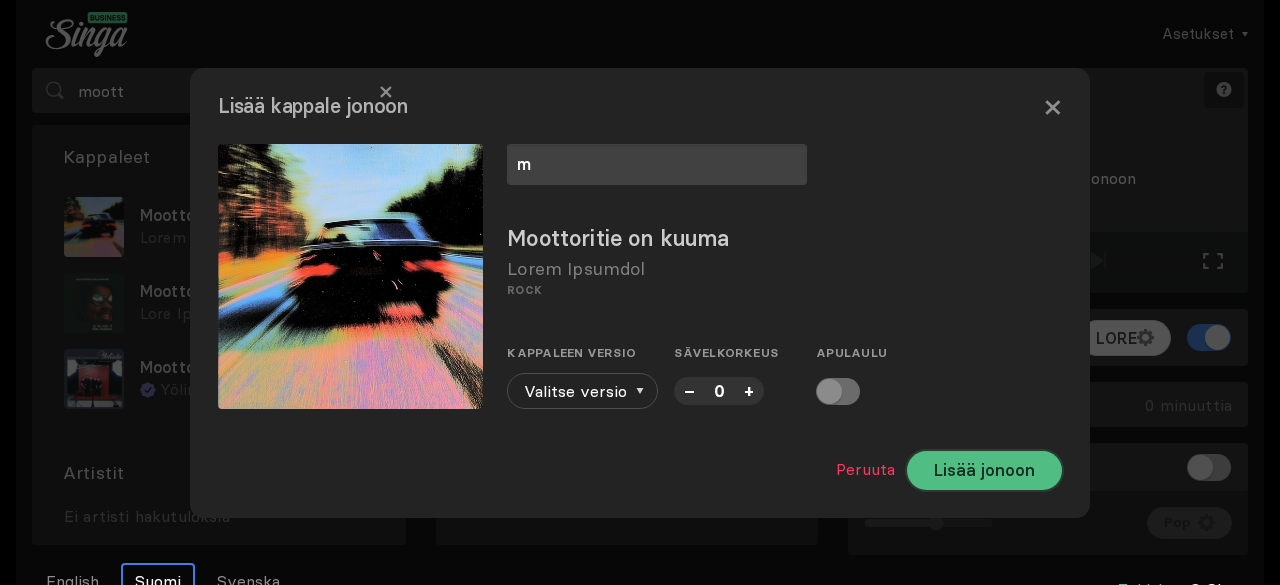 click on "Lisää jonoon" at bounding box center [984, 470] 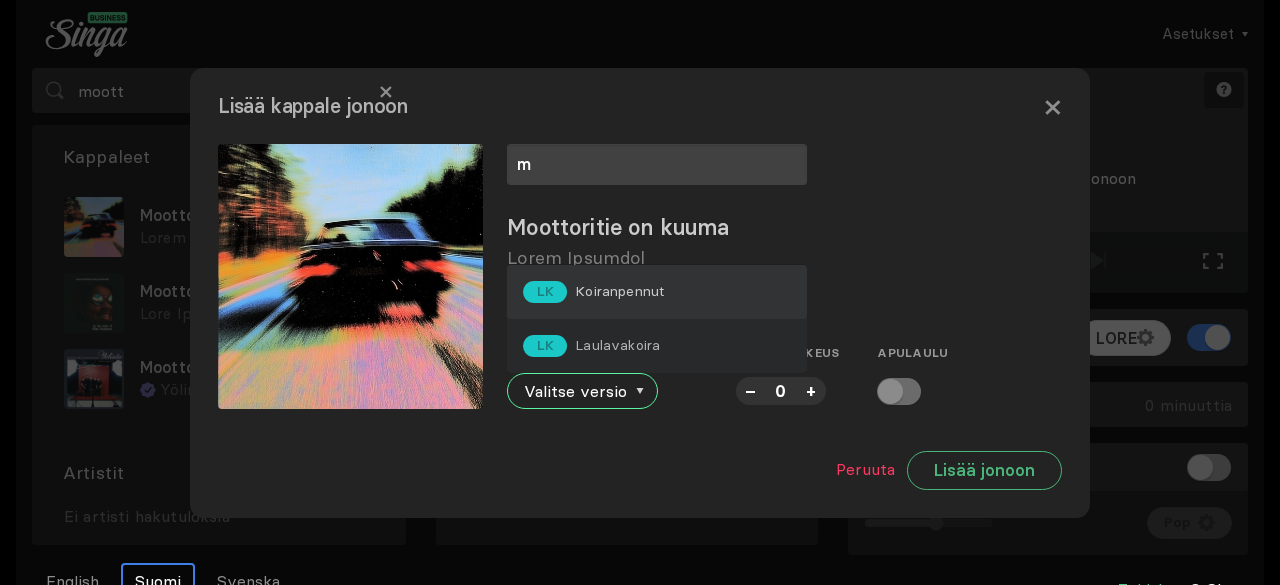 click on "LK Koiranpennut" at bounding box center [657, 292] 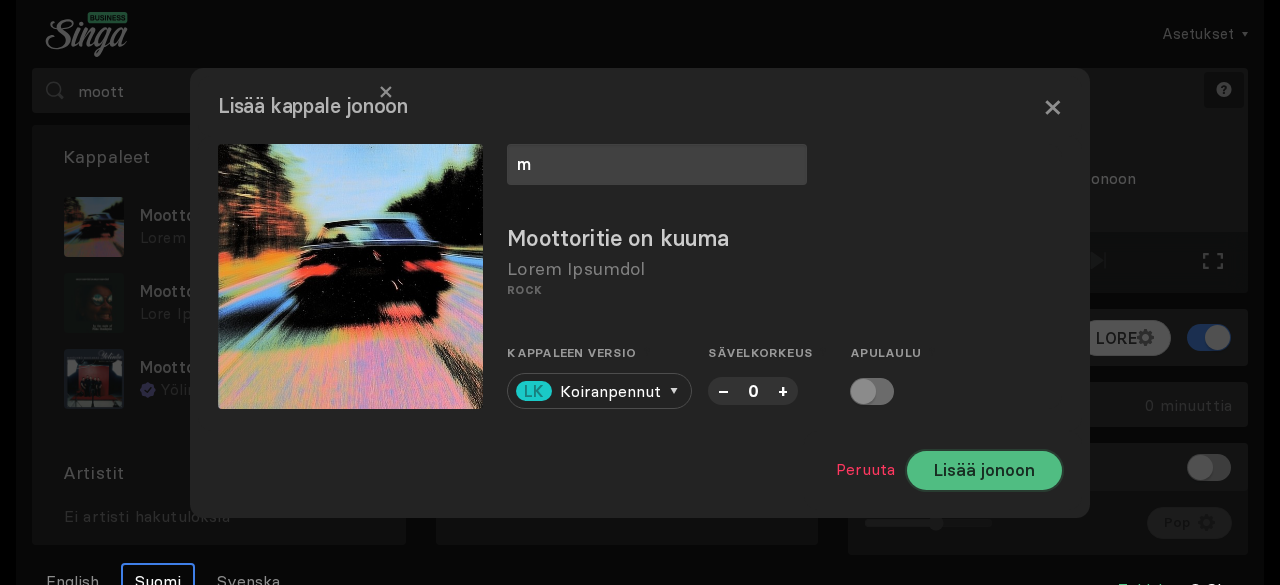 click on "Lisää jonoon" at bounding box center (984, 470) 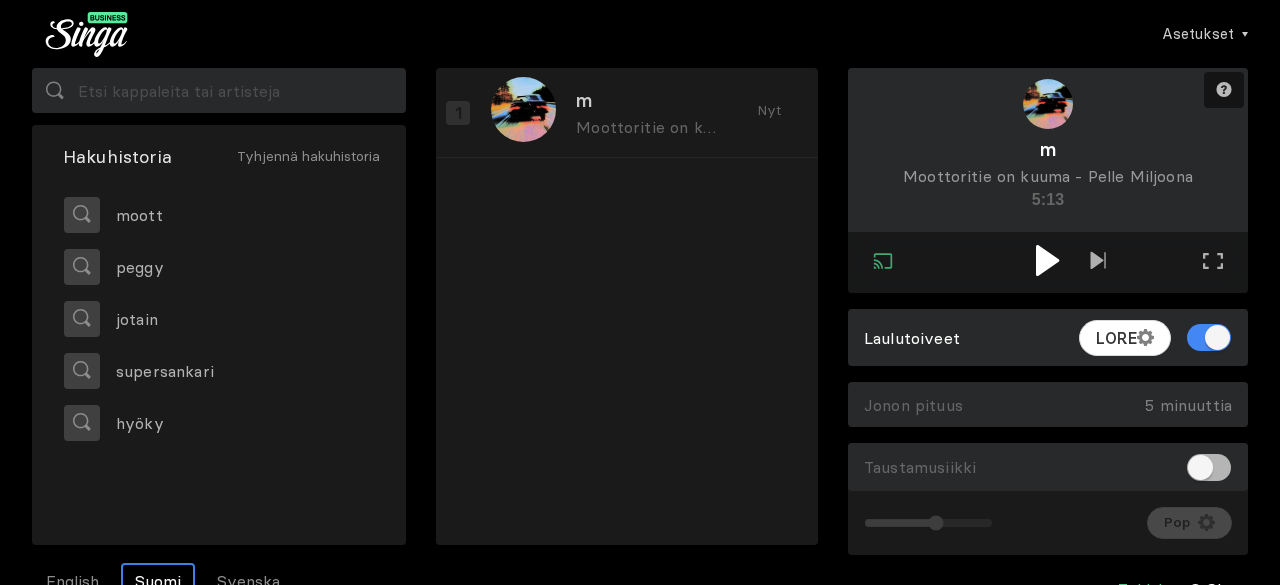 click at bounding box center (1047, 260) 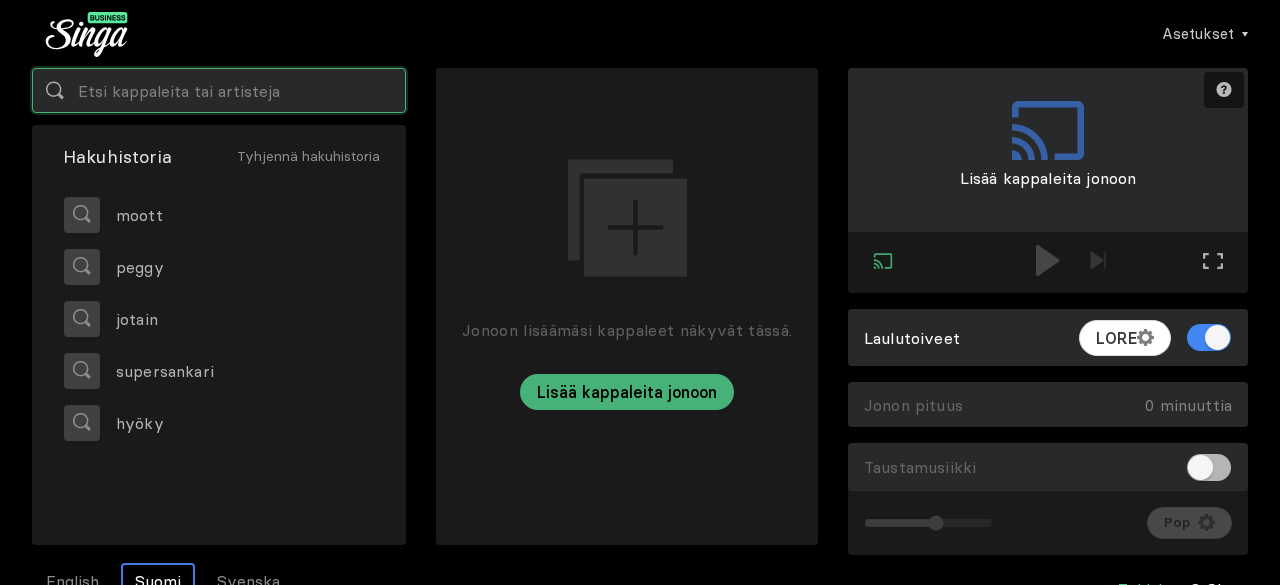 click at bounding box center (219, 90) 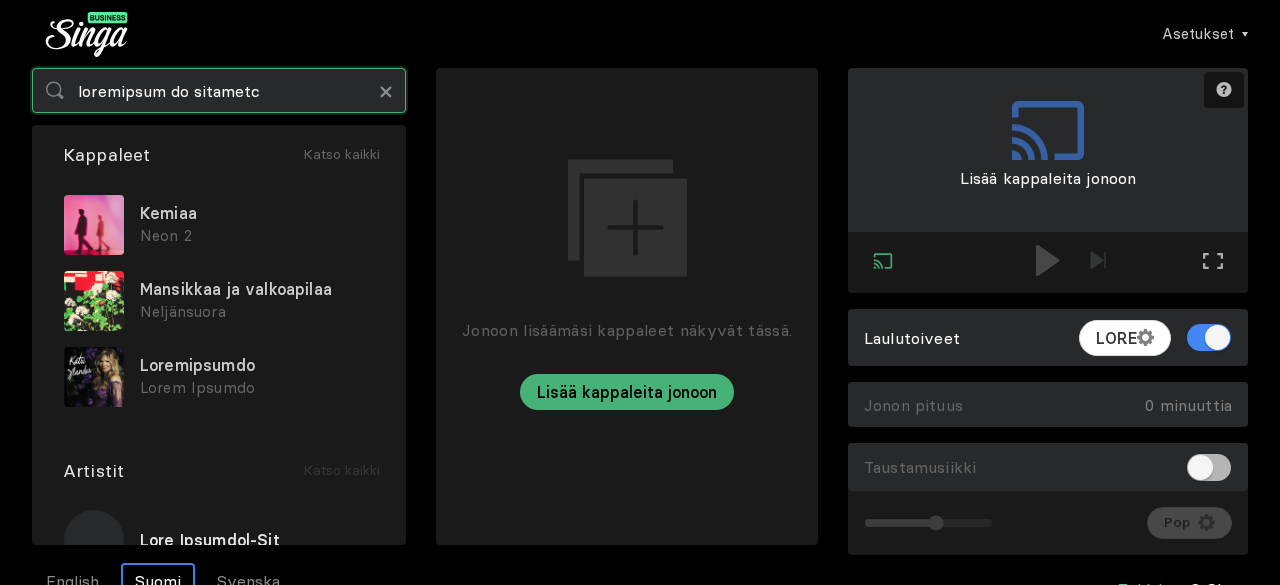 scroll, scrollTop: 0, scrollLeft: 0, axis: both 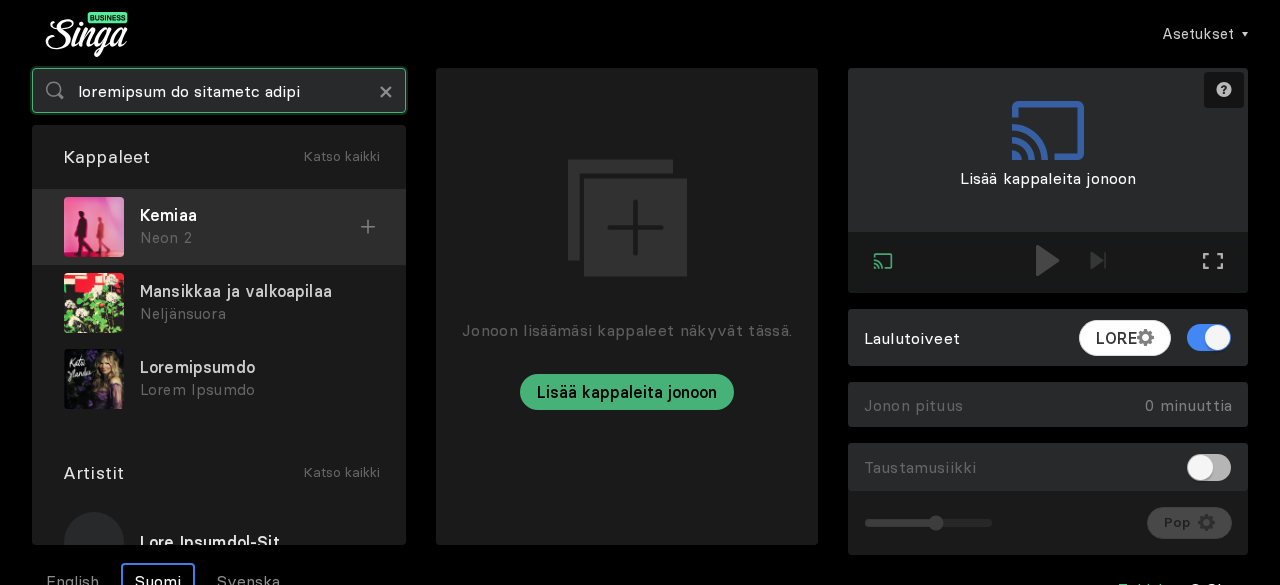 type on "loremipsum do sitametc adipi" 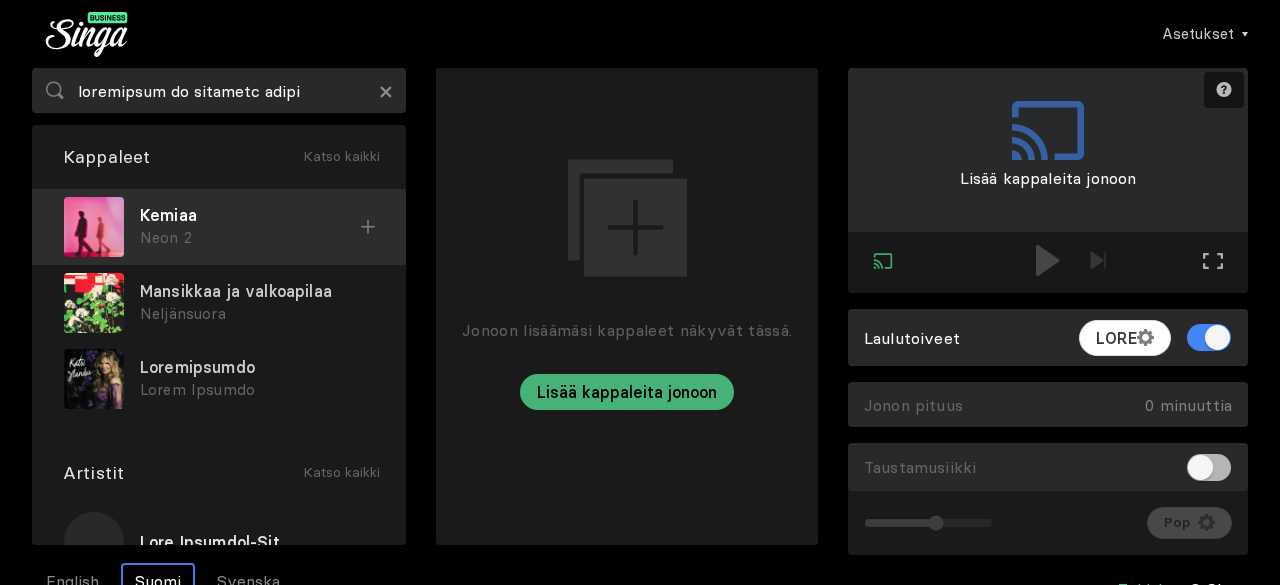click on "Kemiaa" at bounding box center (250, 215) 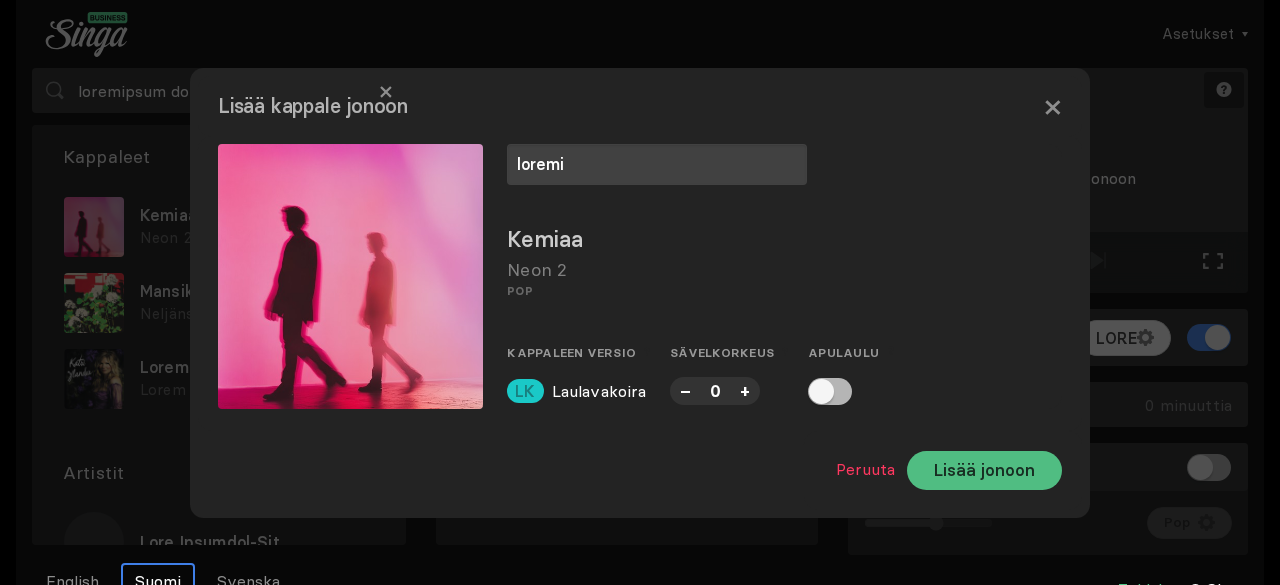 type on "loremi" 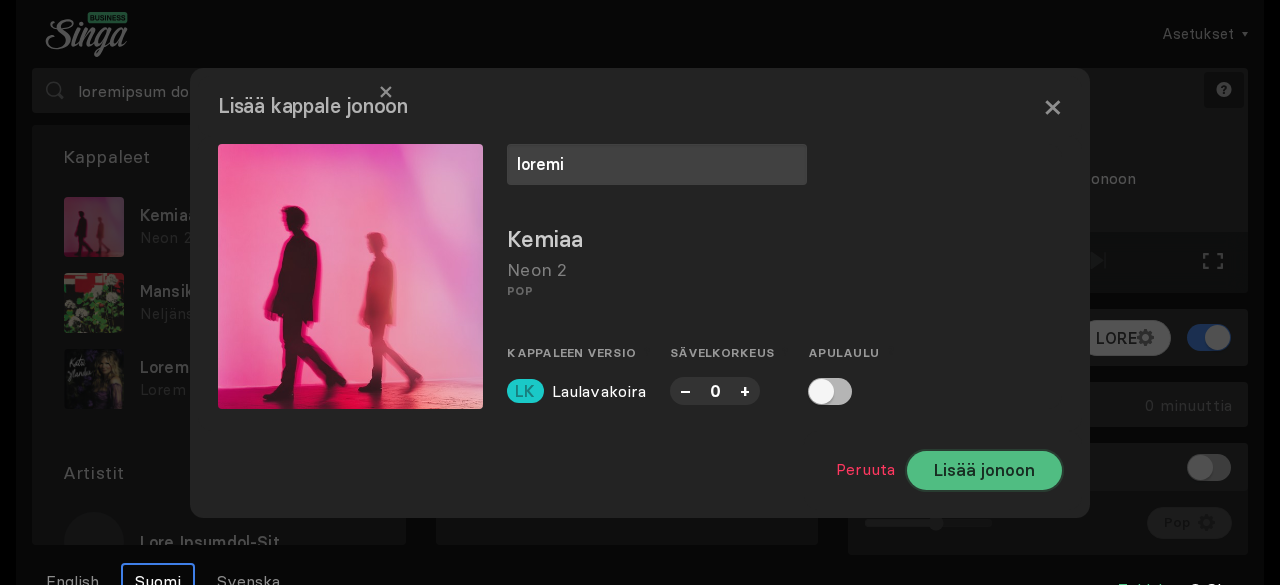 click on "Lisää jonoon" at bounding box center (984, 470) 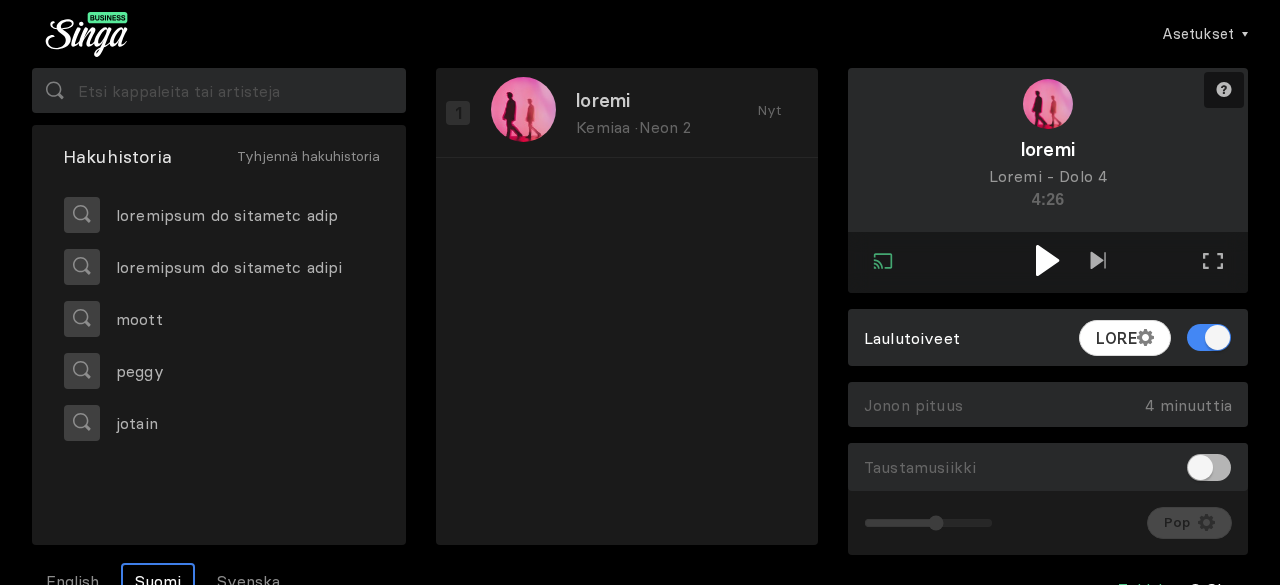 click at bounding box center [1048, 260] 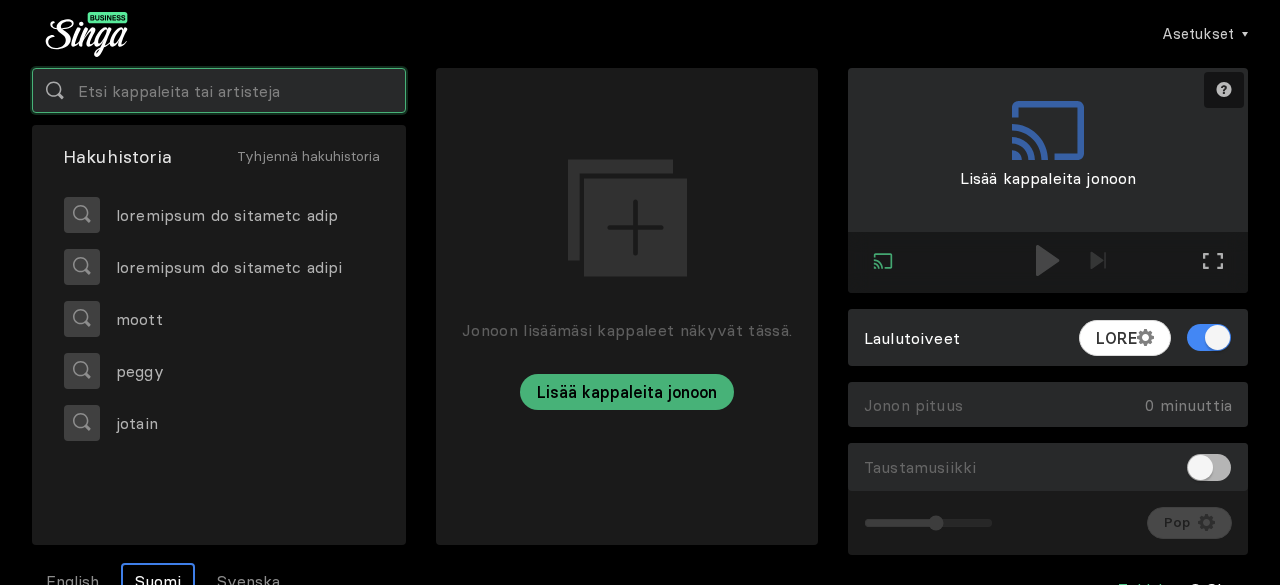 click at bounding box center [219, 90] 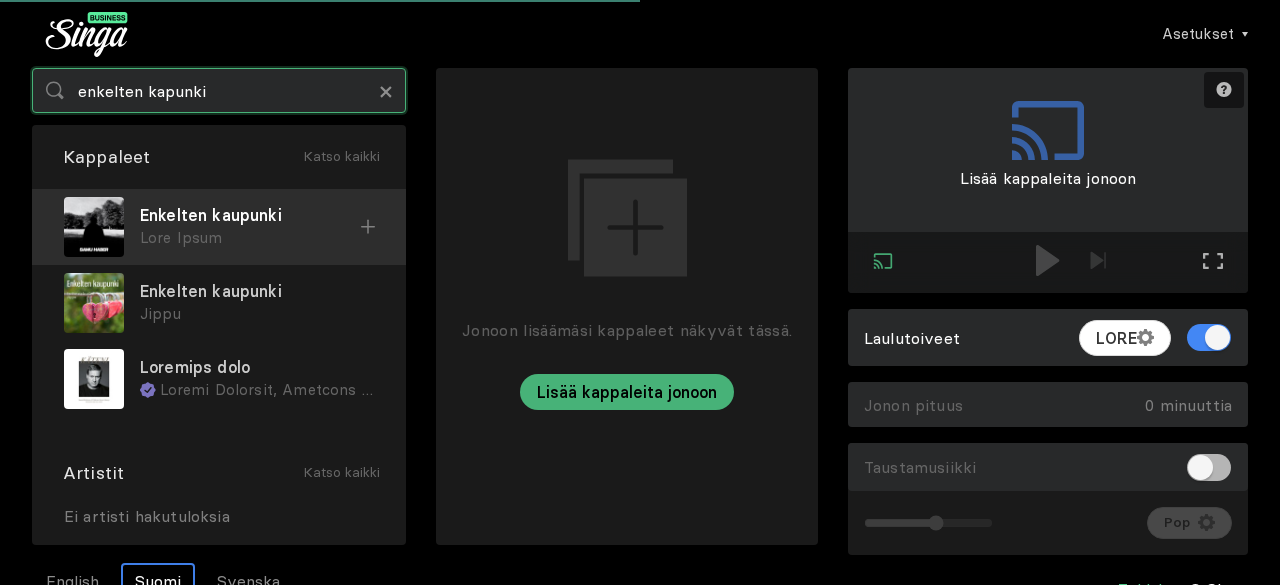 type on "enkelten kapunki" 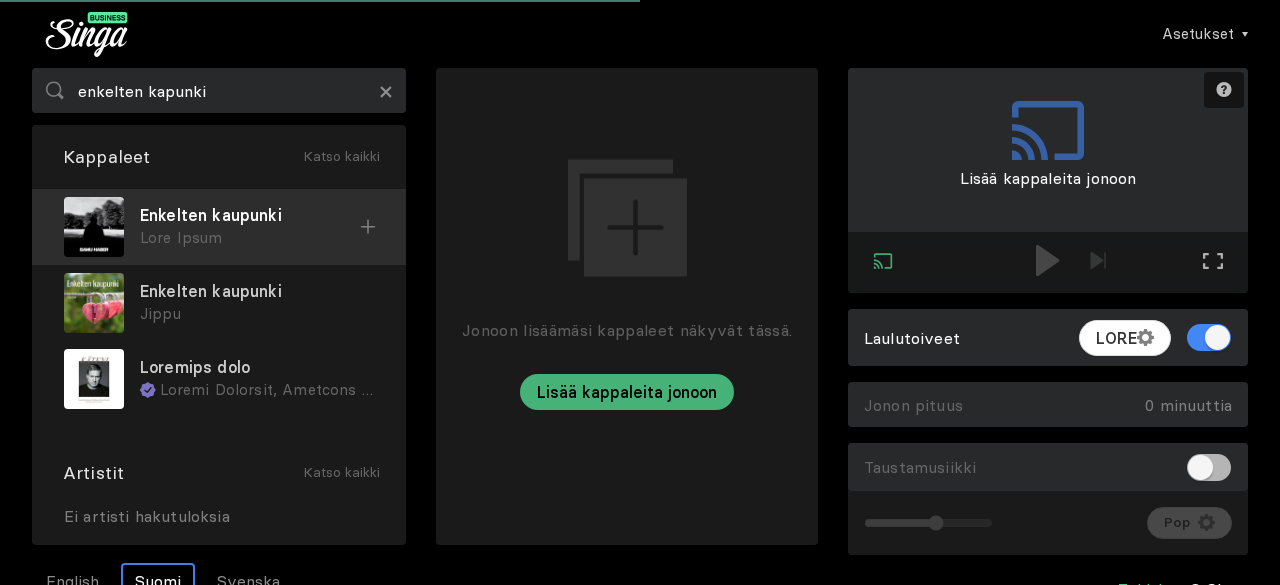 click on "Loremips dolorsit Amet Conse Adipisci elitsedd Eiusm Temporin utla Etdolo Magnaali, Enimadmi Venia Quisnos Exerci ullam laborisn Aliquipexe, Commodo Conse Duisau irure inrepreh Voluptatev, Essec Fugiatnul, Paria Excepteu Sintocca cupida Nonp Suntculpa Quiof Deser Mollitanim" at bounding box center (219, 303) 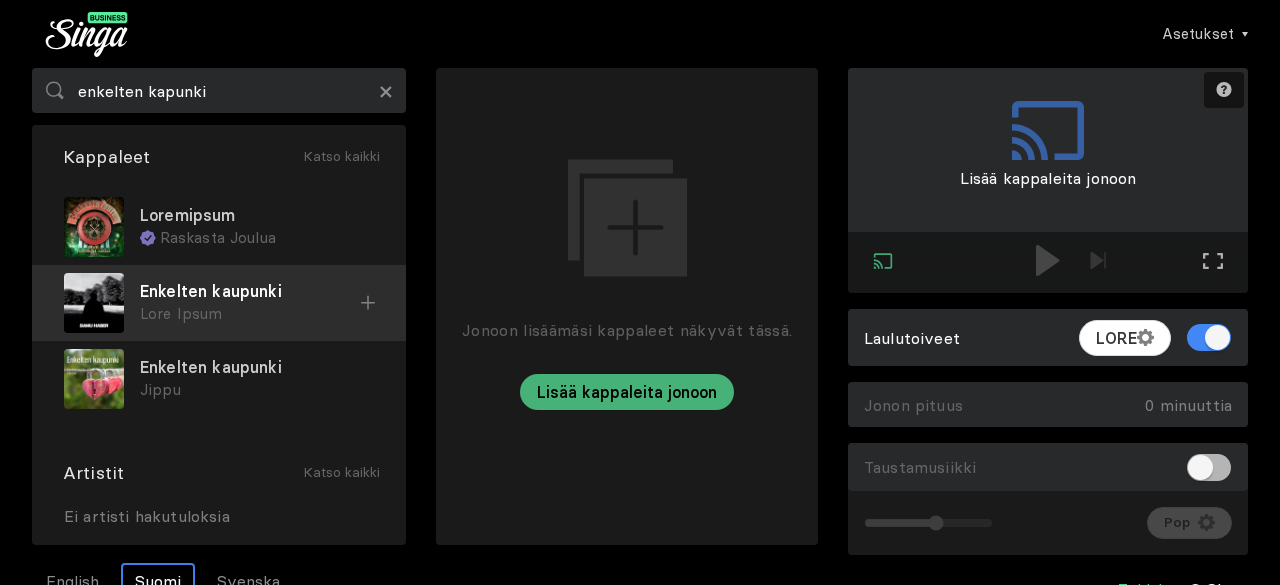 click on "Enkelten kaupunki" at bounding box center [257, 215] 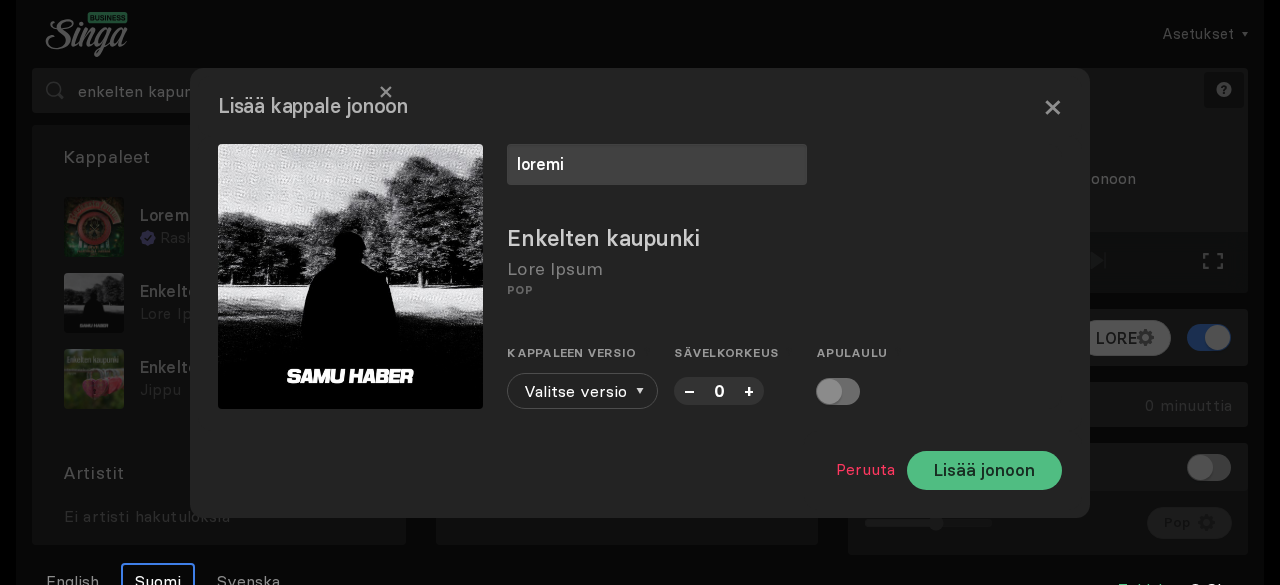 type on "loremi" 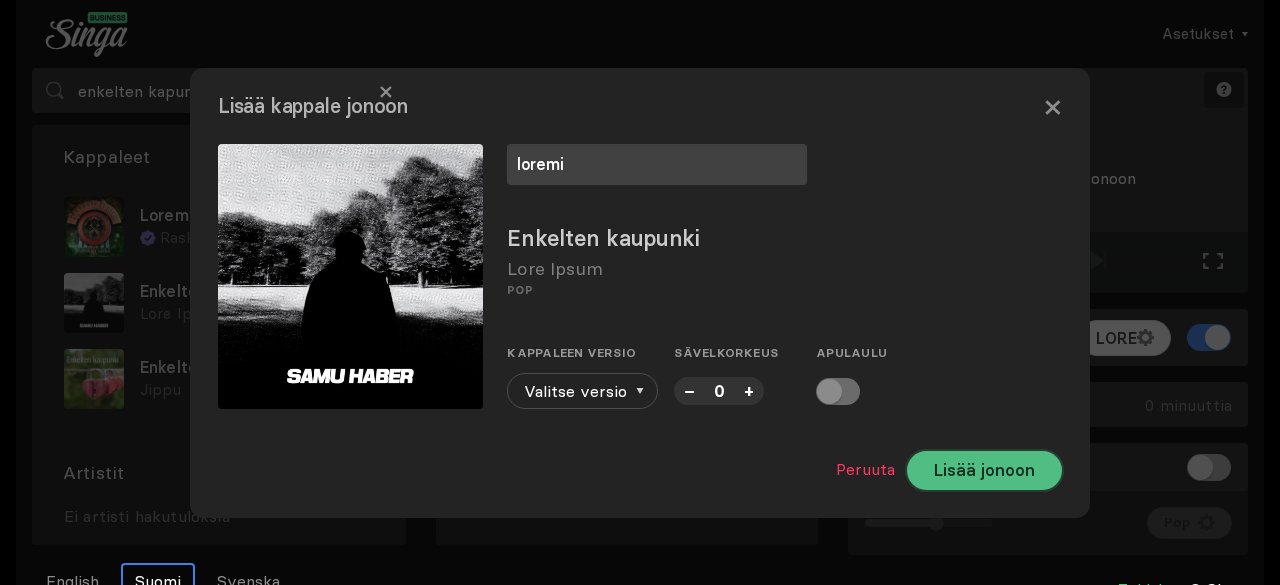 click on "Lisää jonoon" at bounding box center (984, 470) 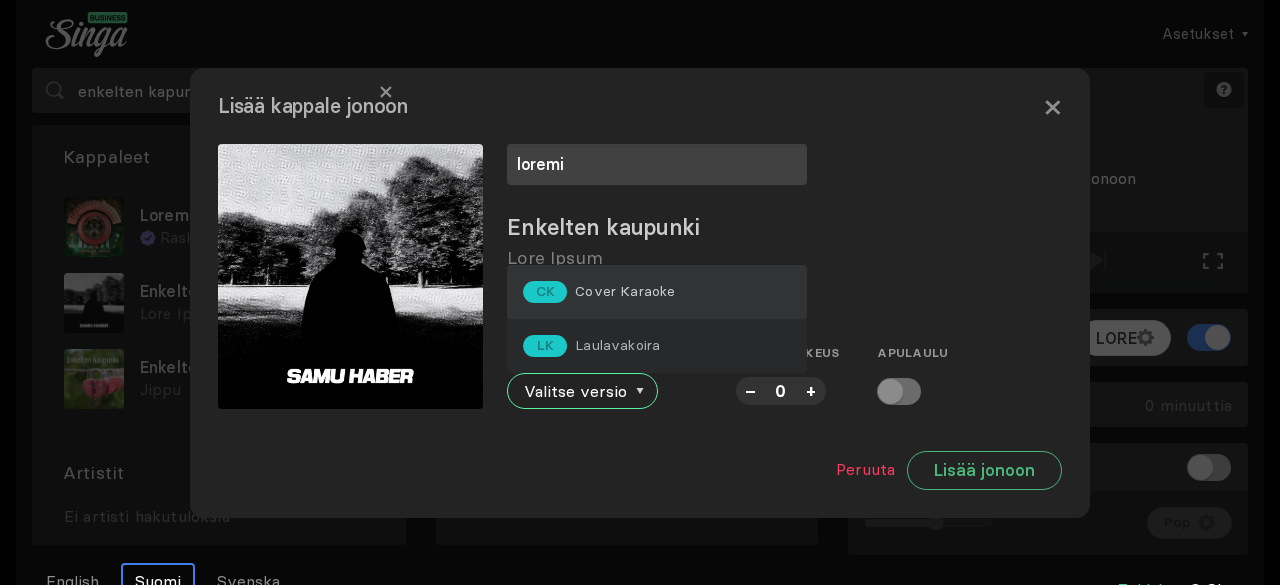 click on "CK Cover Karaoke" at bounding box center (657, 292) 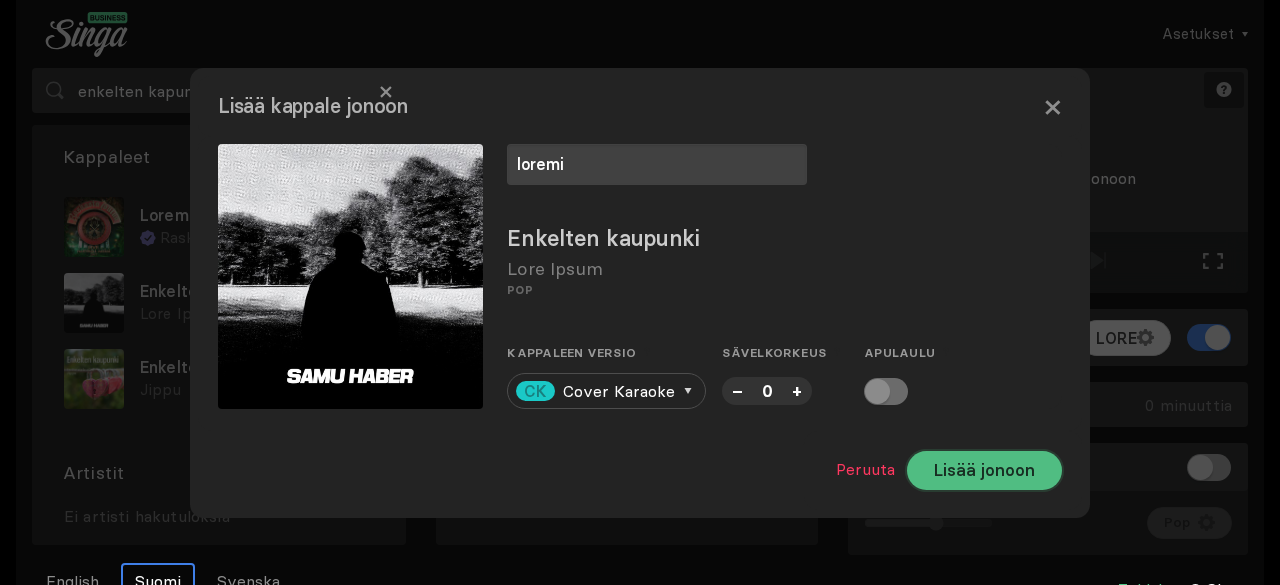 click on "Lisää jonoon" at bounding box center (984, 470) 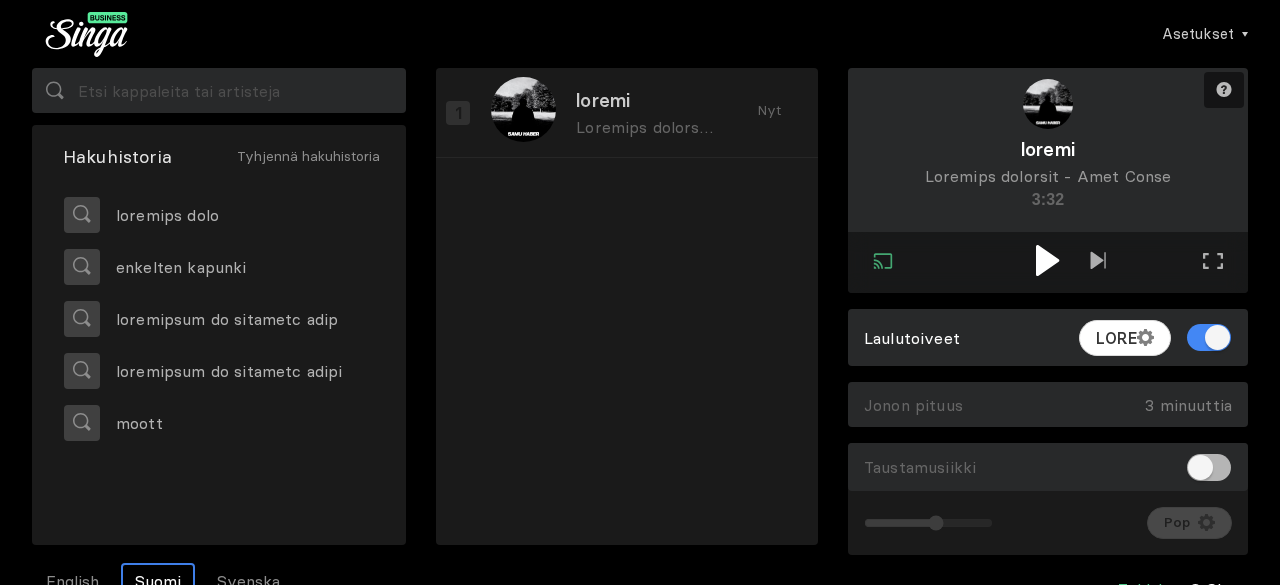 click at bounding box center (1047, 260) 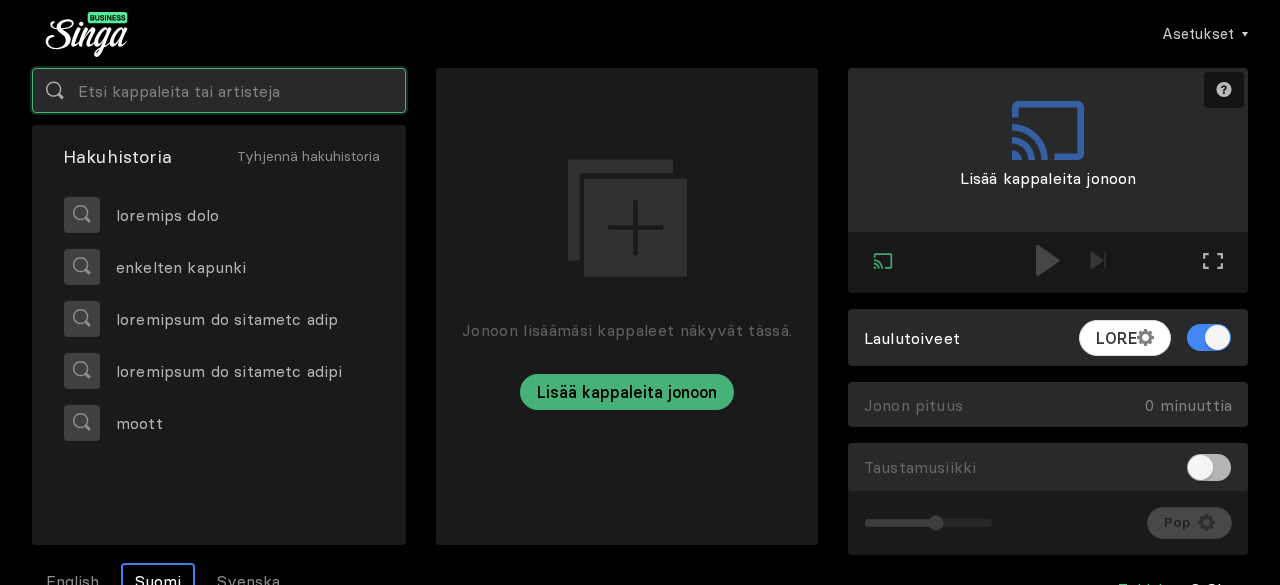 click at bounding box center (219, 90) 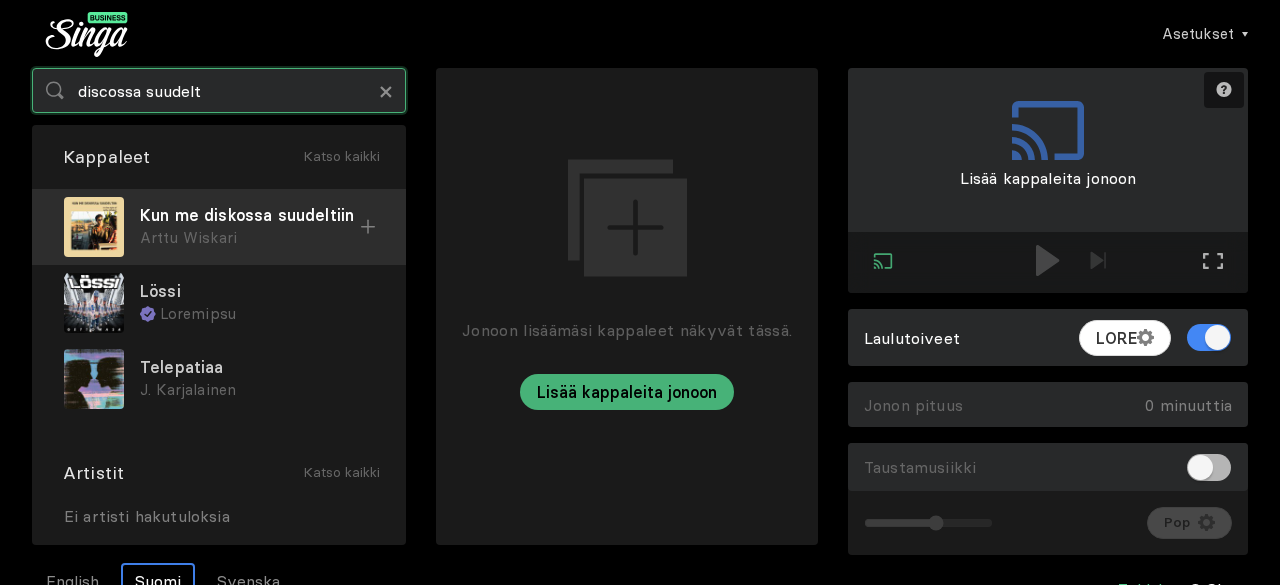 type on "discossa suudelt" 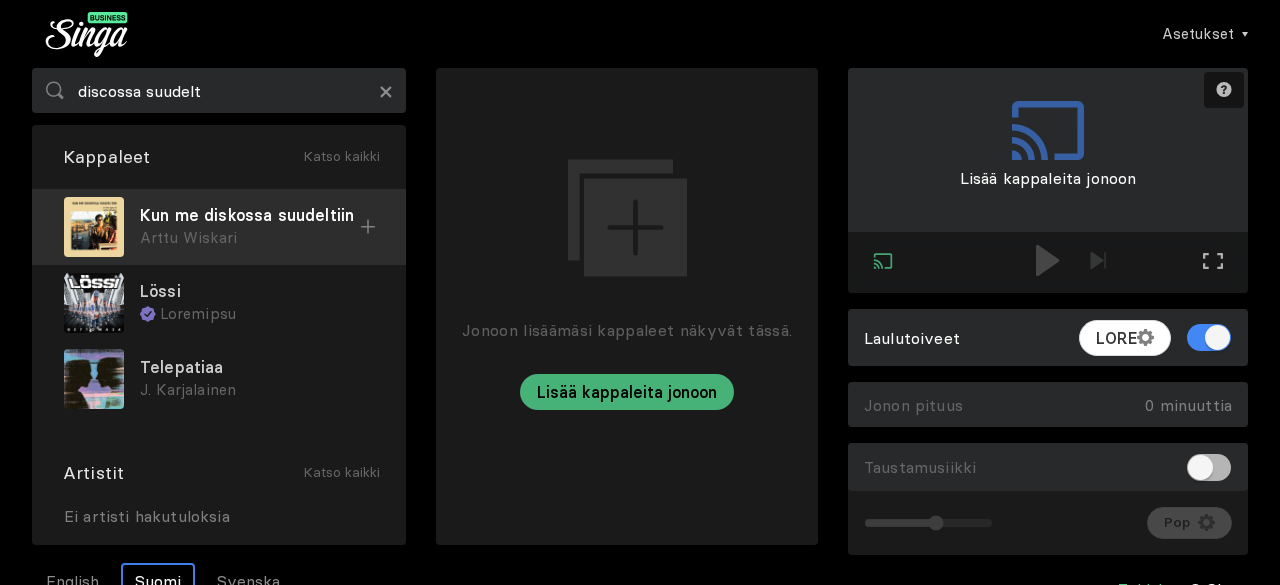 click on "Kun me diskossa suudeltiin" at bounding box center [250, 215] 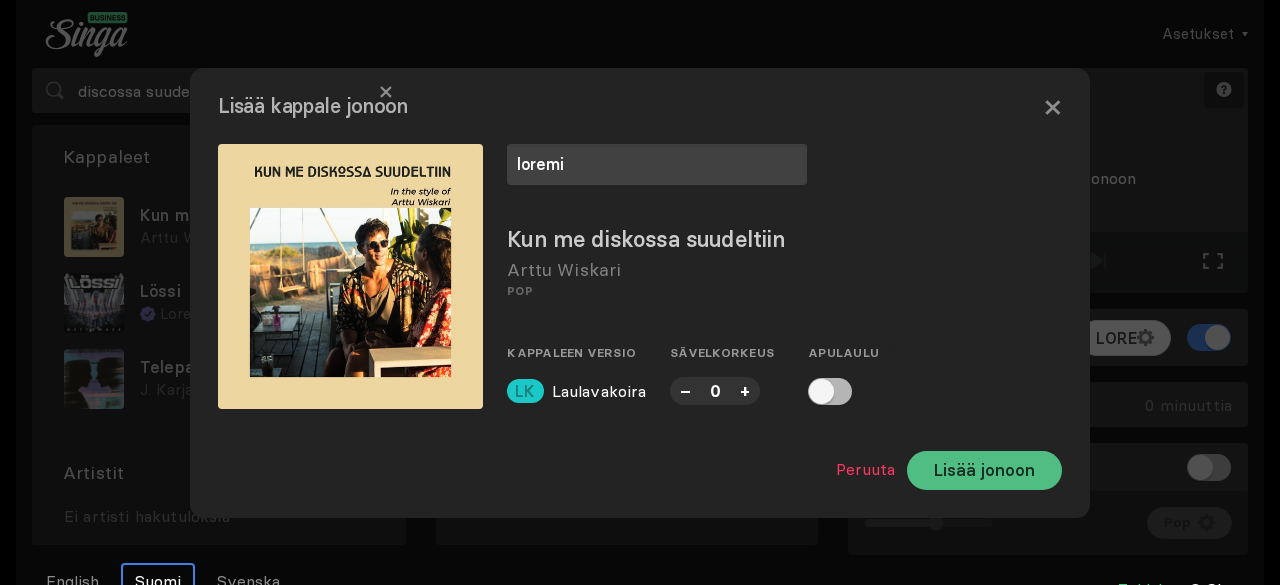 type on "loremi" 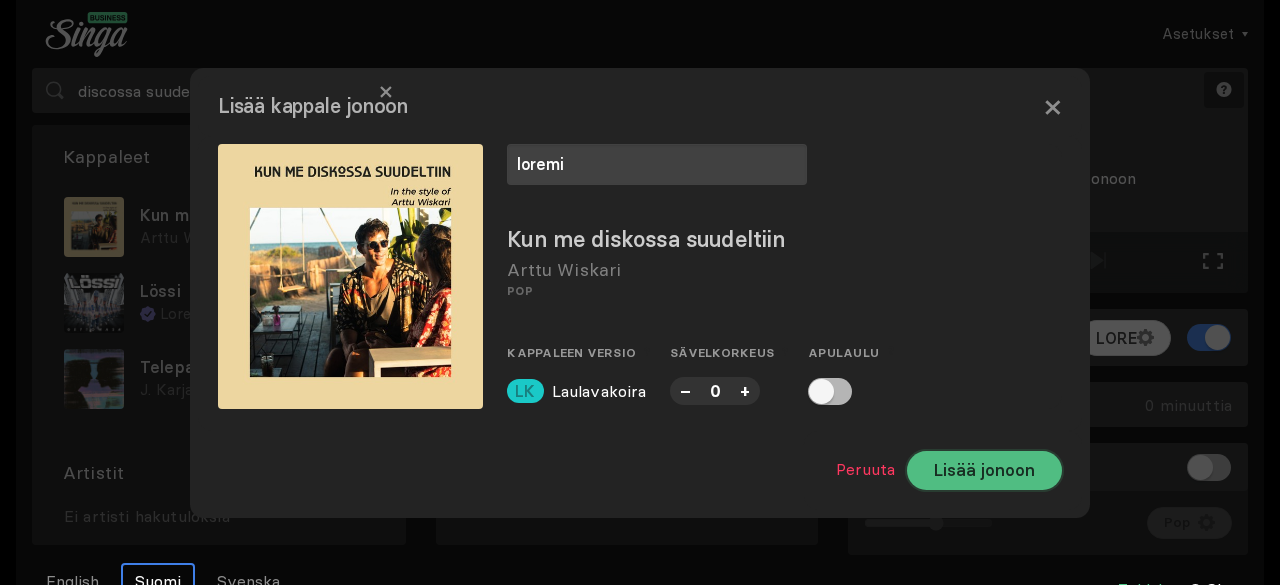 click on "Lisää jonoon" at bounding box center (984, 470) 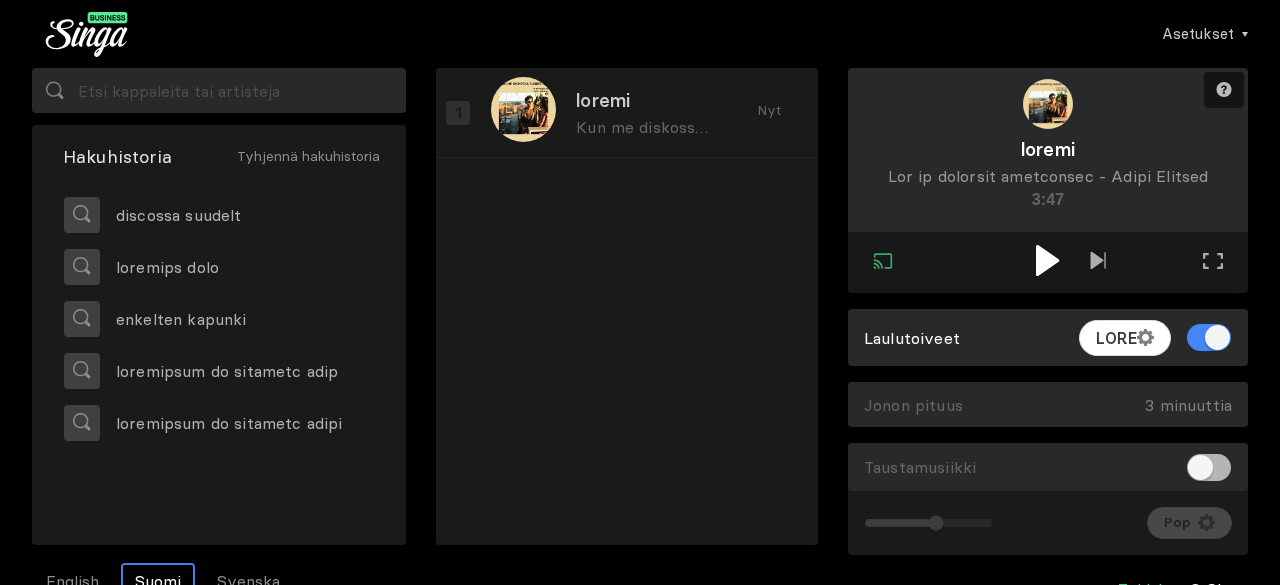 click at bounding box center (1048, 260) 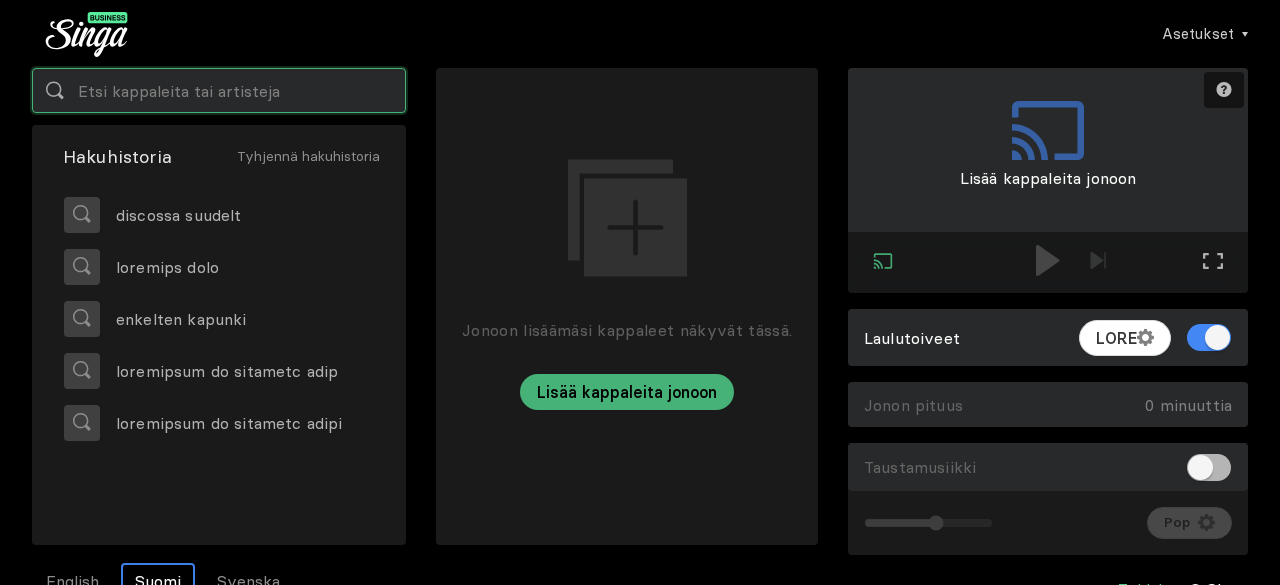 click at bounding box center (219, 90) 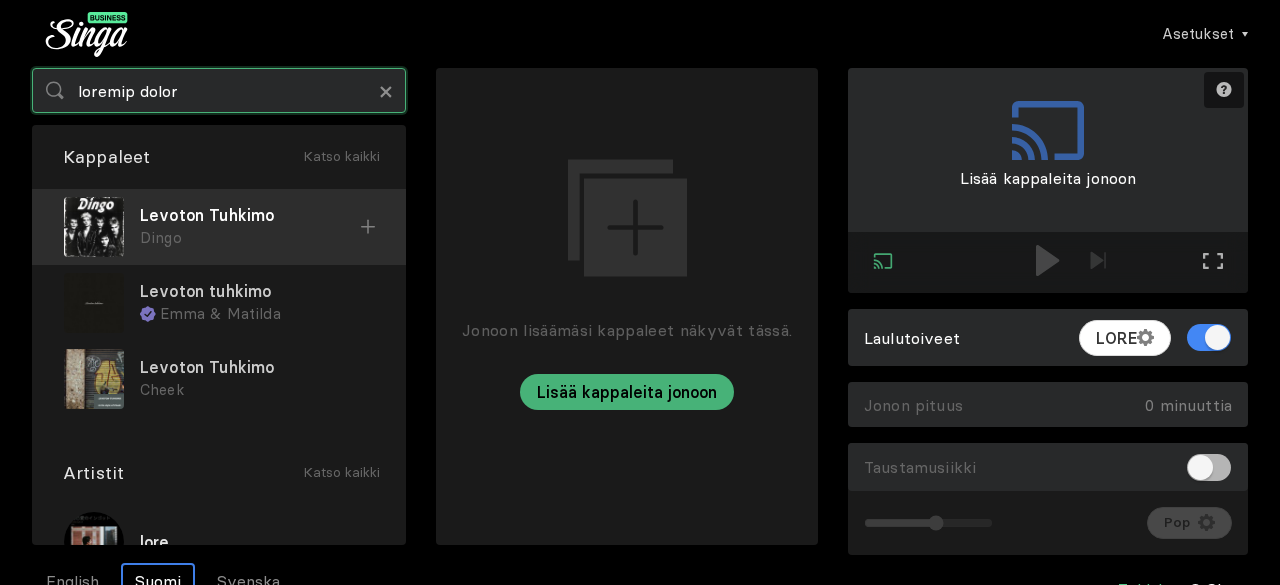type on "loremip dolor" 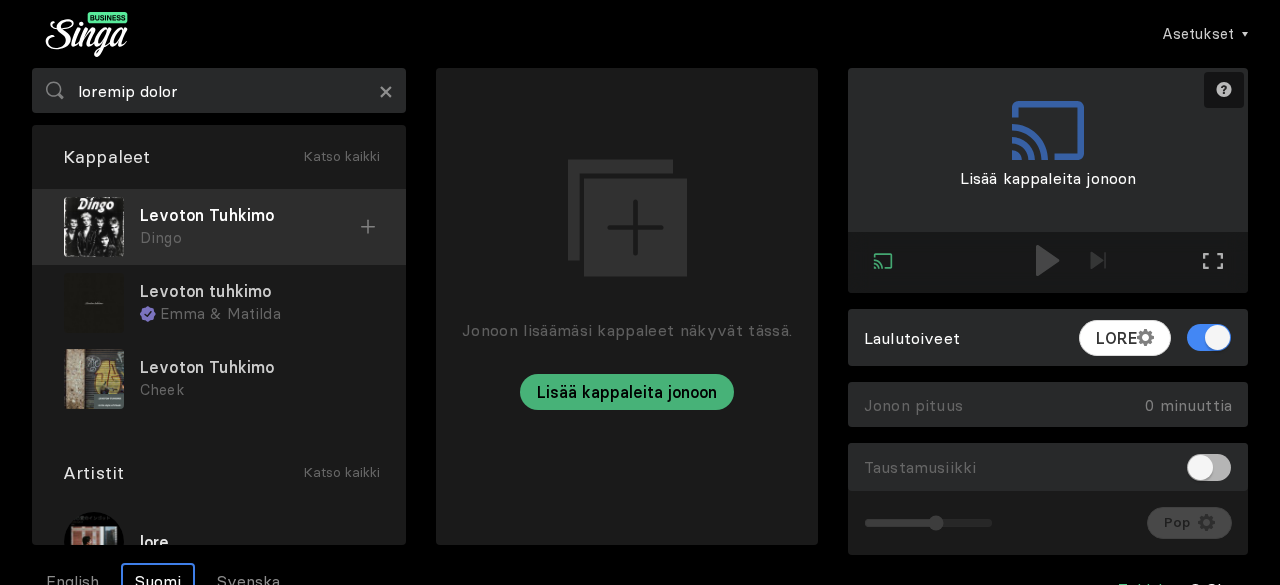 click on "Levoton Tuhkimo" at bounding box center (250, 215) 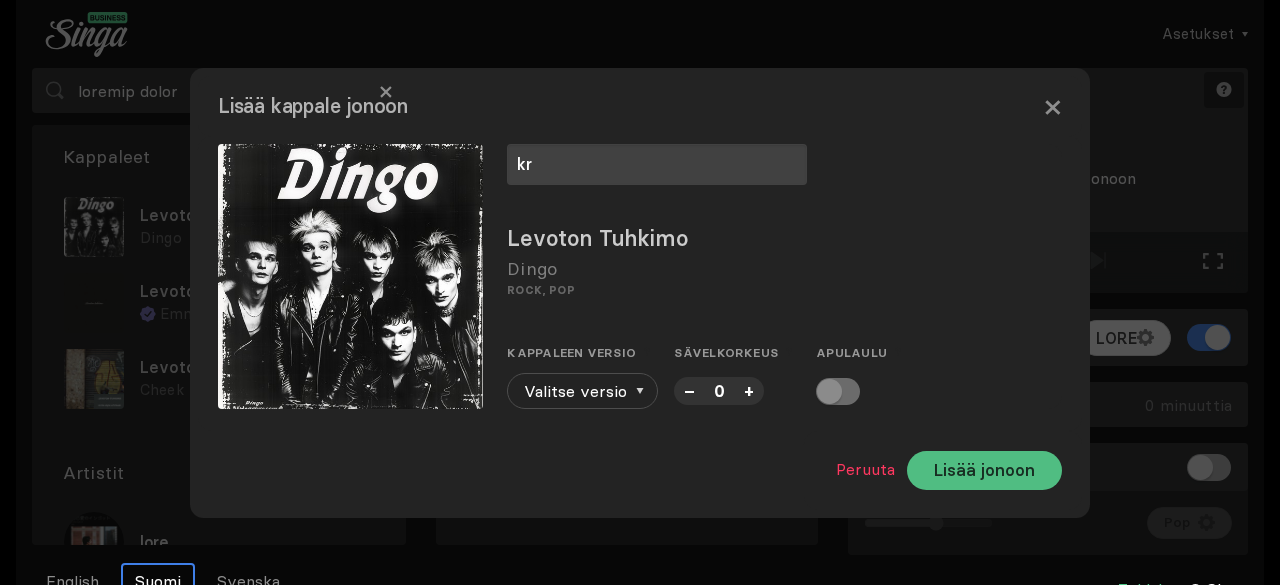 type on "kr" 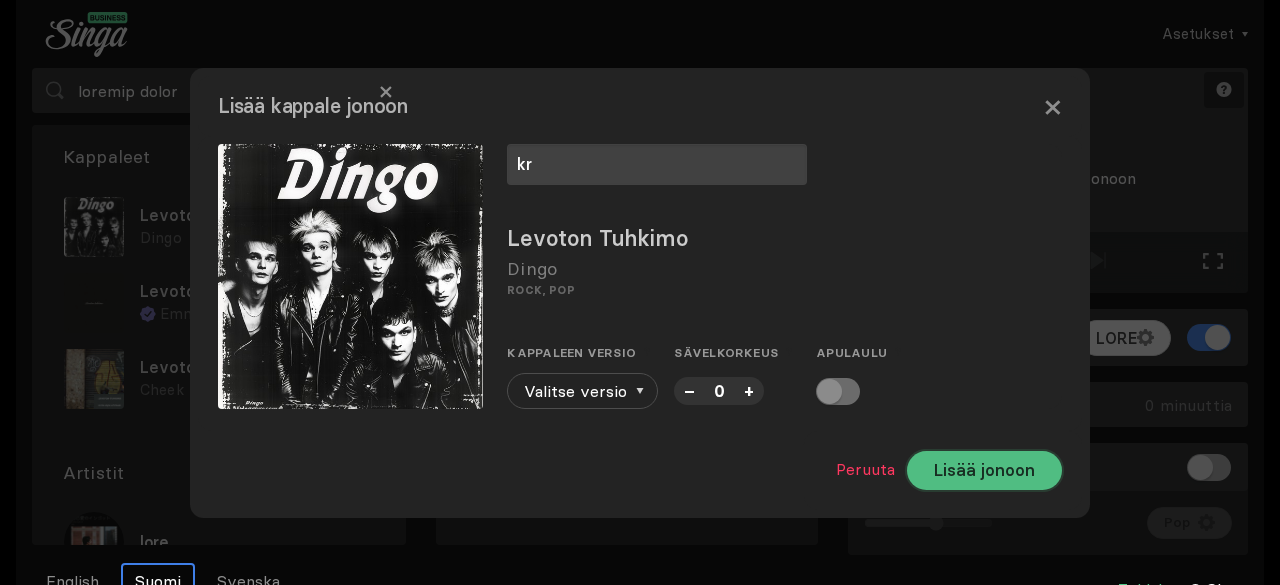 click on "Lisää jonoon" at bounding box center (984, 470) 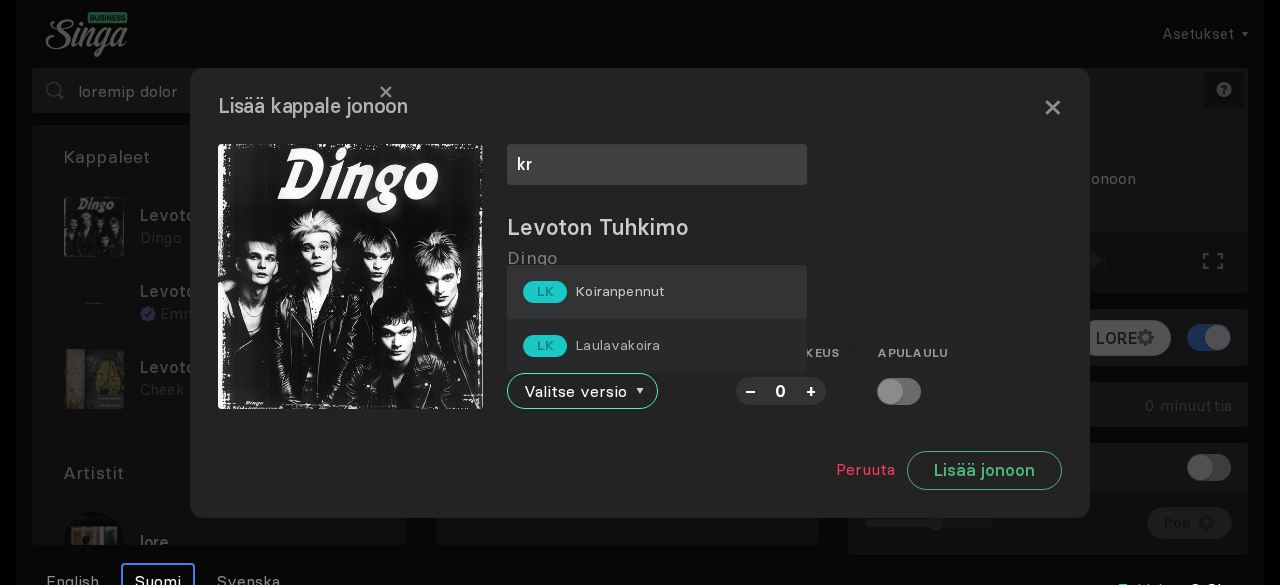 click on "LK Koiranpennut" at bounding box center [657, 292] 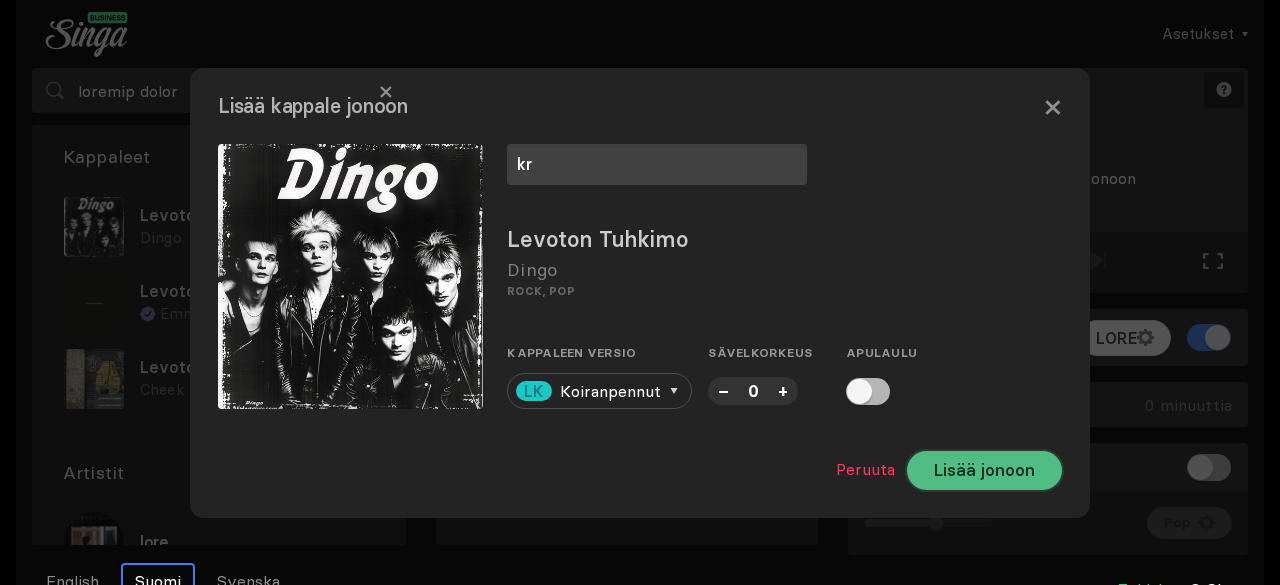click on "Lisää jonoon" at bounding box center (984, 470) 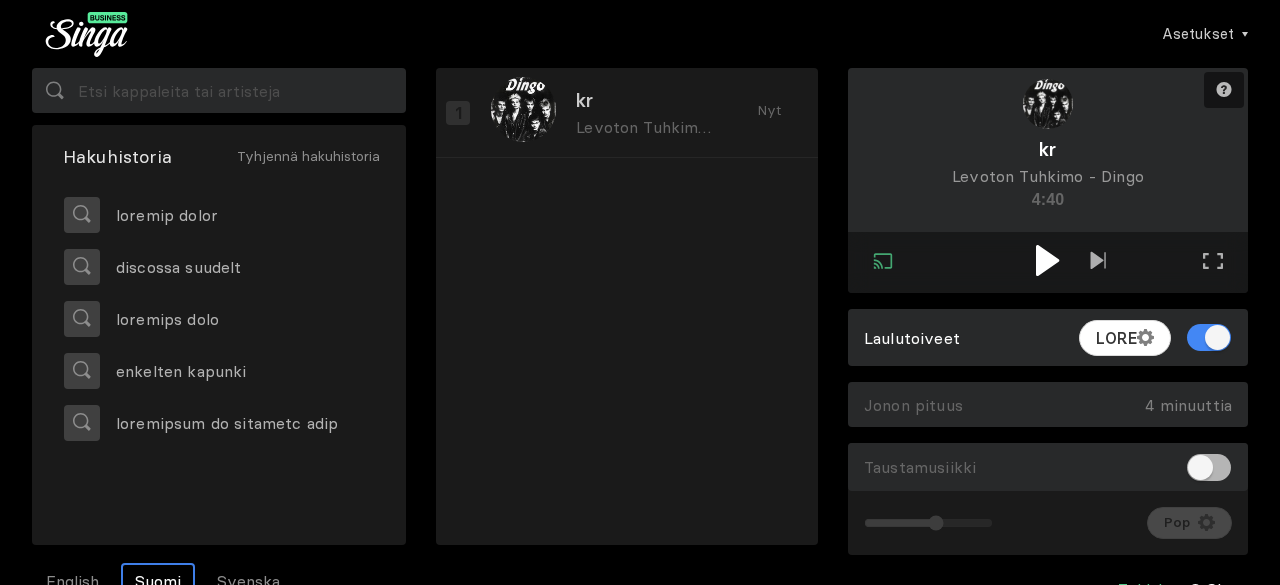 click at bounding box center [1048, 260] 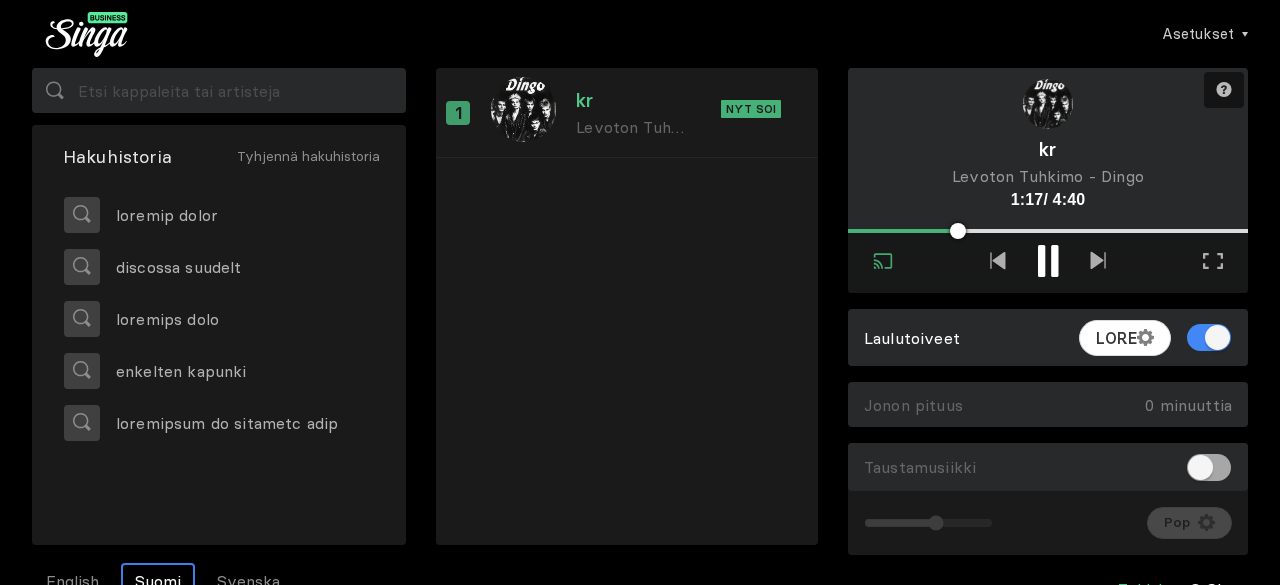 click at bounding box center [1209, 467] 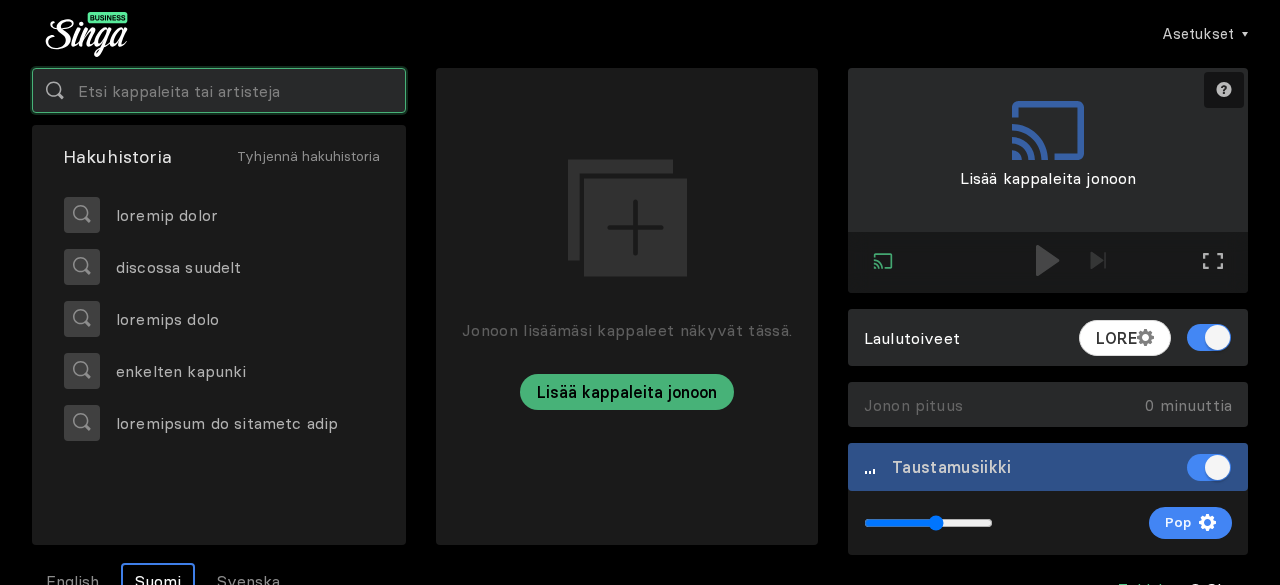 click at bounding box center (219, 90) 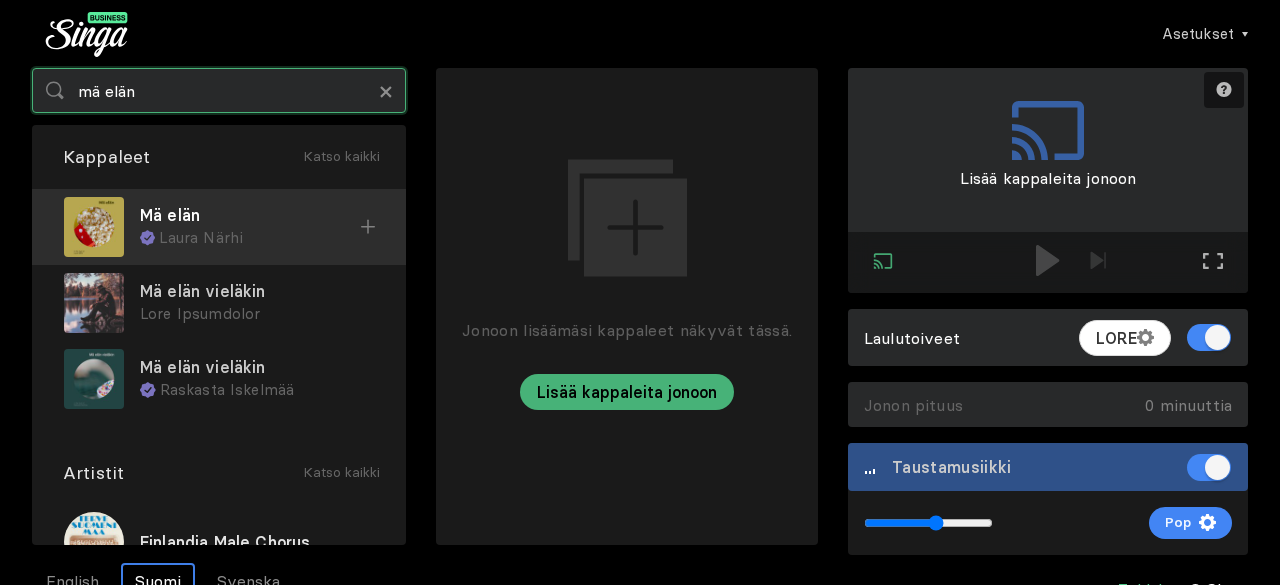 type on "mä elän" 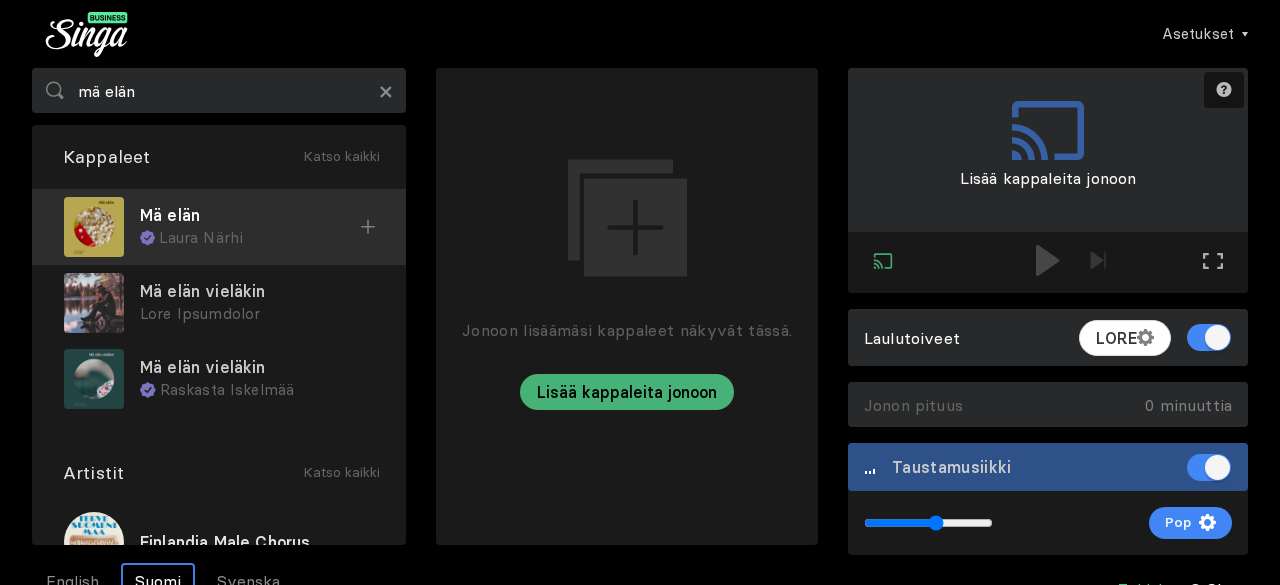 click on "Mä elän" at bounding box center [250, 215] 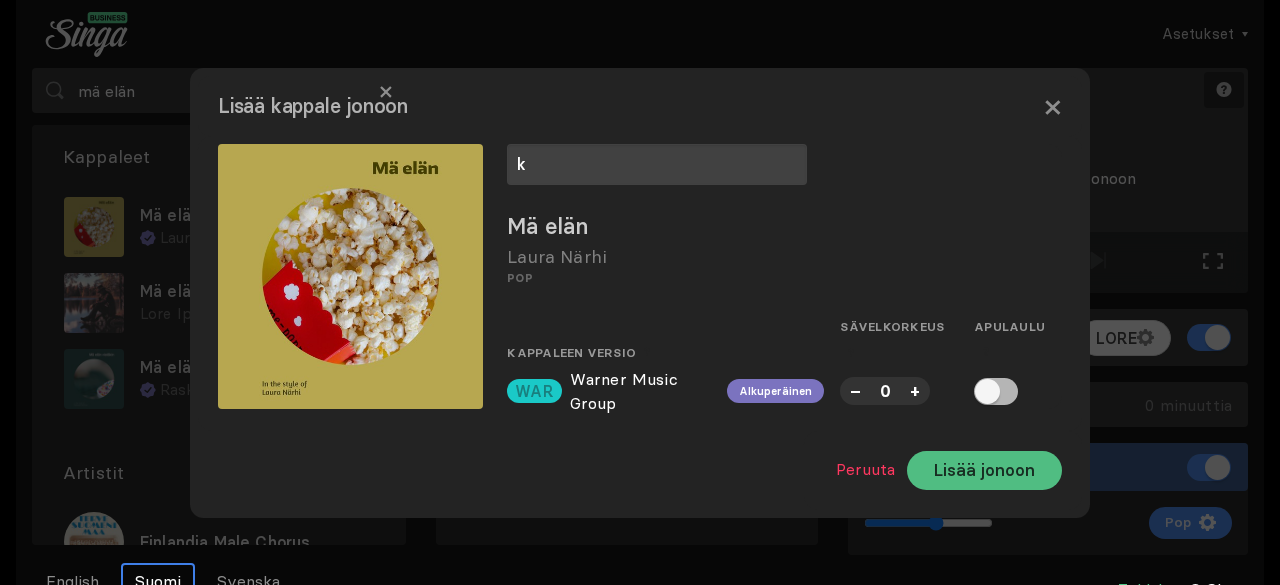 type on "k" 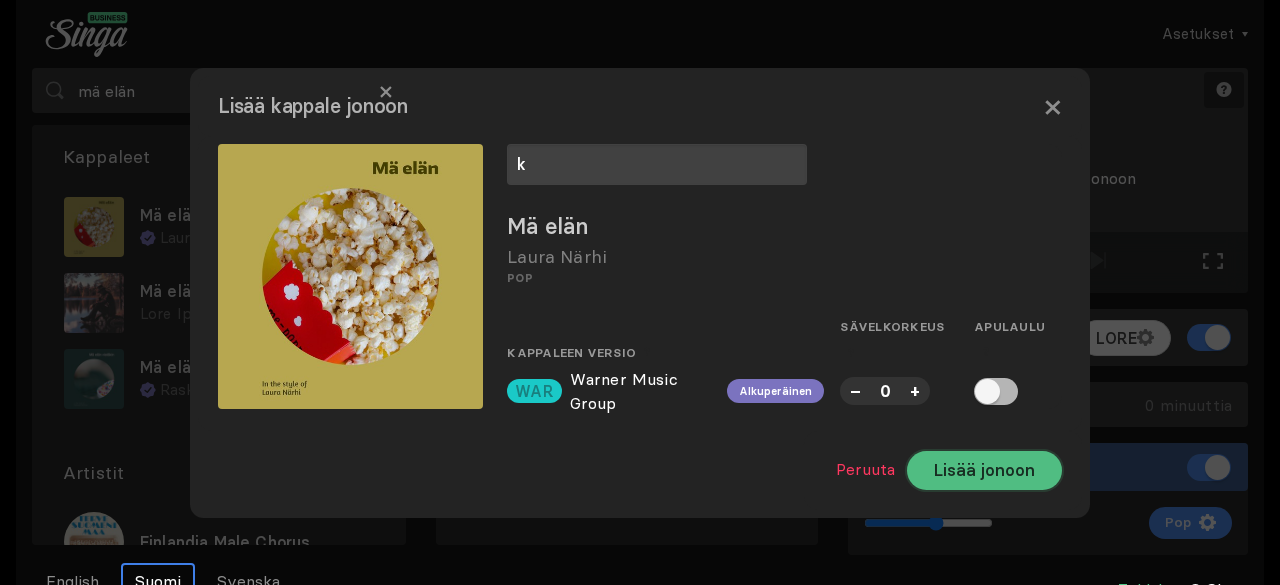 click on "Lisää jonoon" at bounding box center (984, 470) 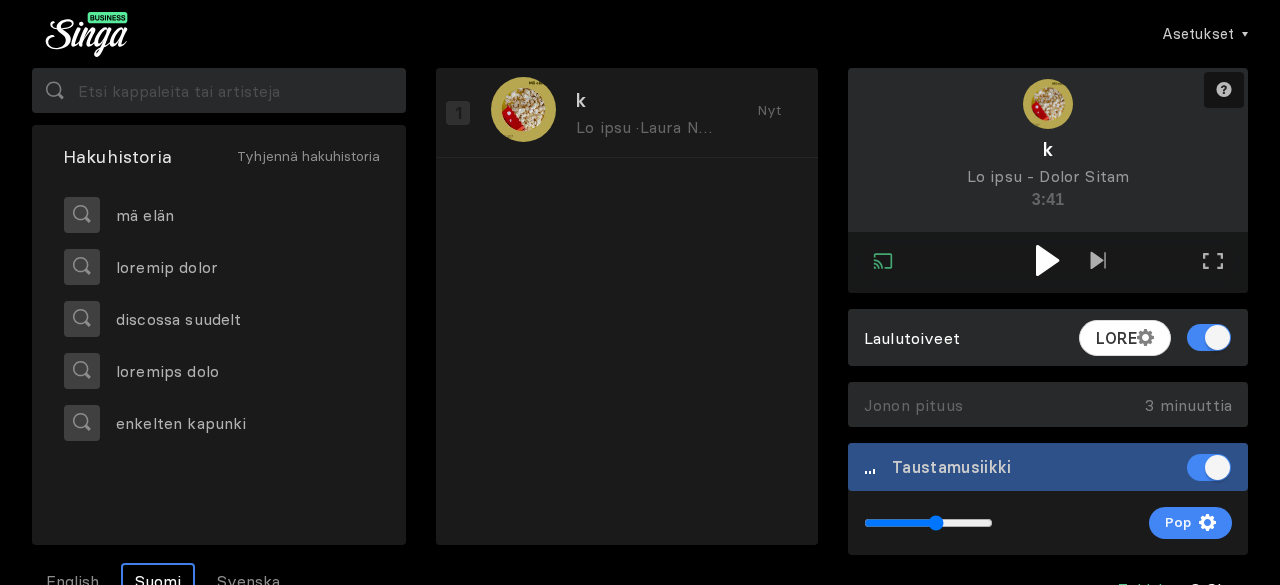 click at bounding box center (1047, 260) 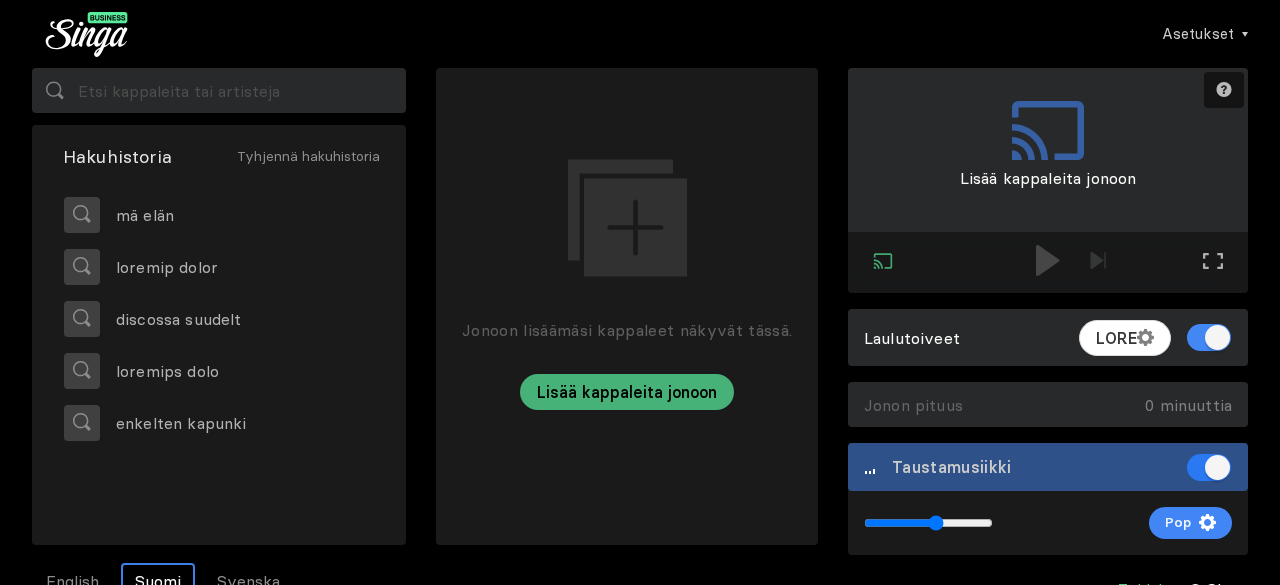 click at bounding box center [1209, 467] 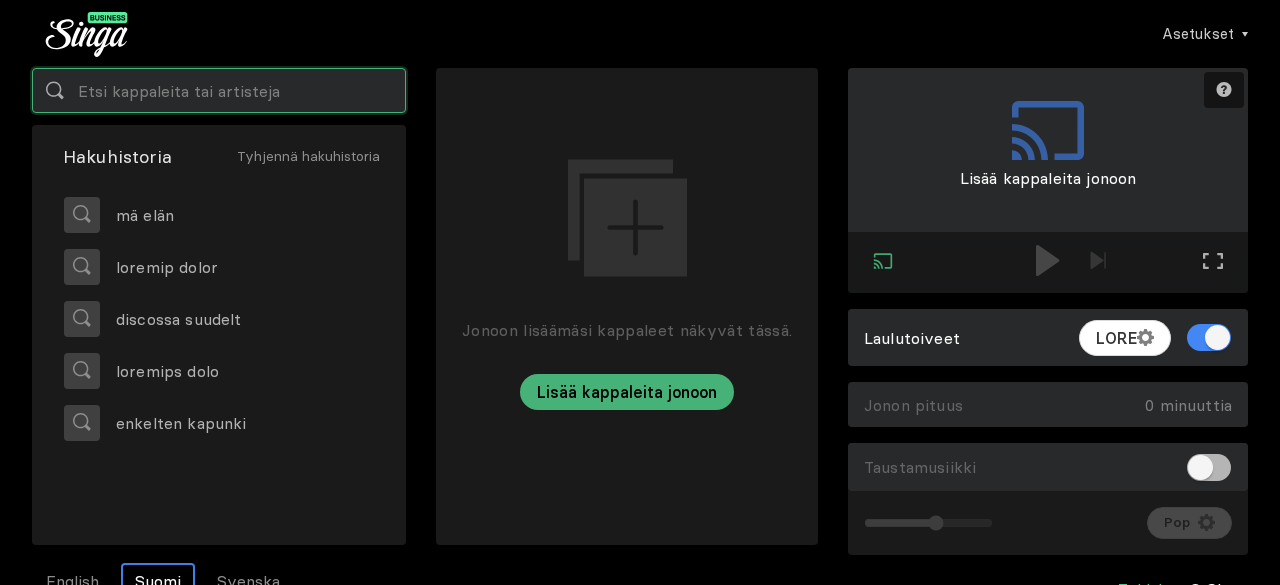 click at bounding box center (219, 90) 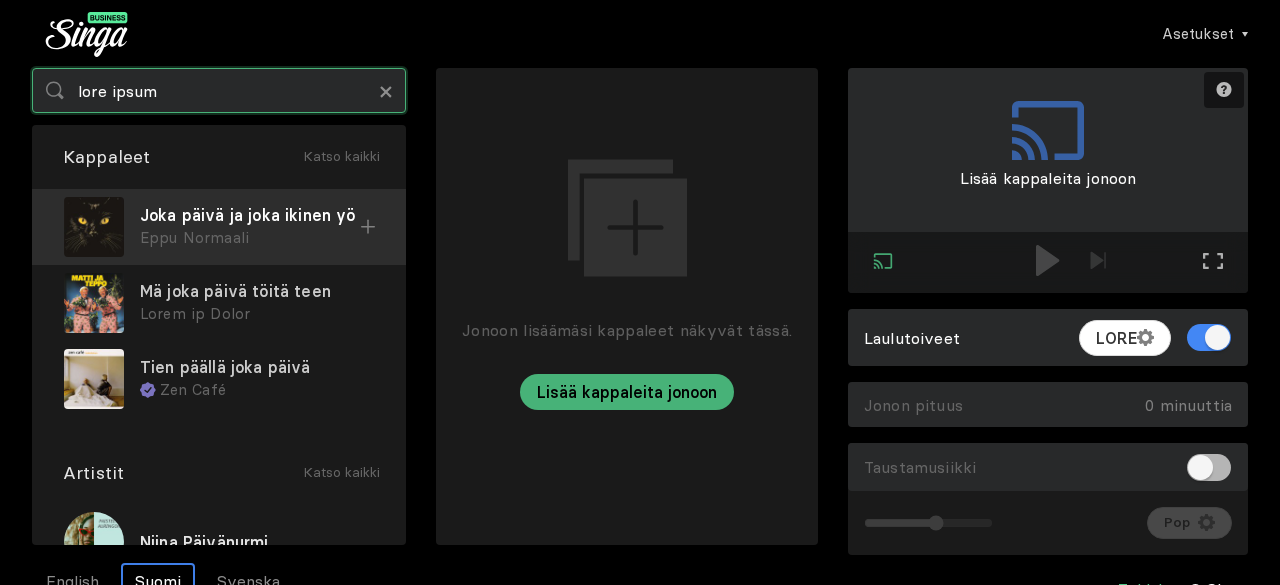 type on "lore ipsum" 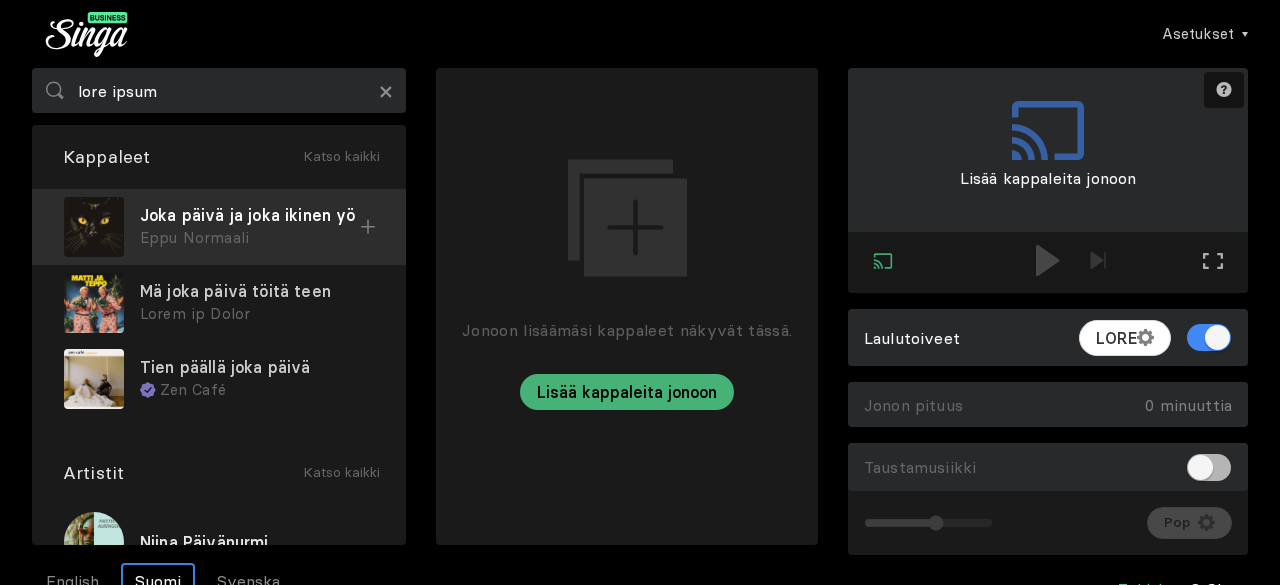click on "Joka päivä ja joka ikinen yö" at bounding box center [250, 215] 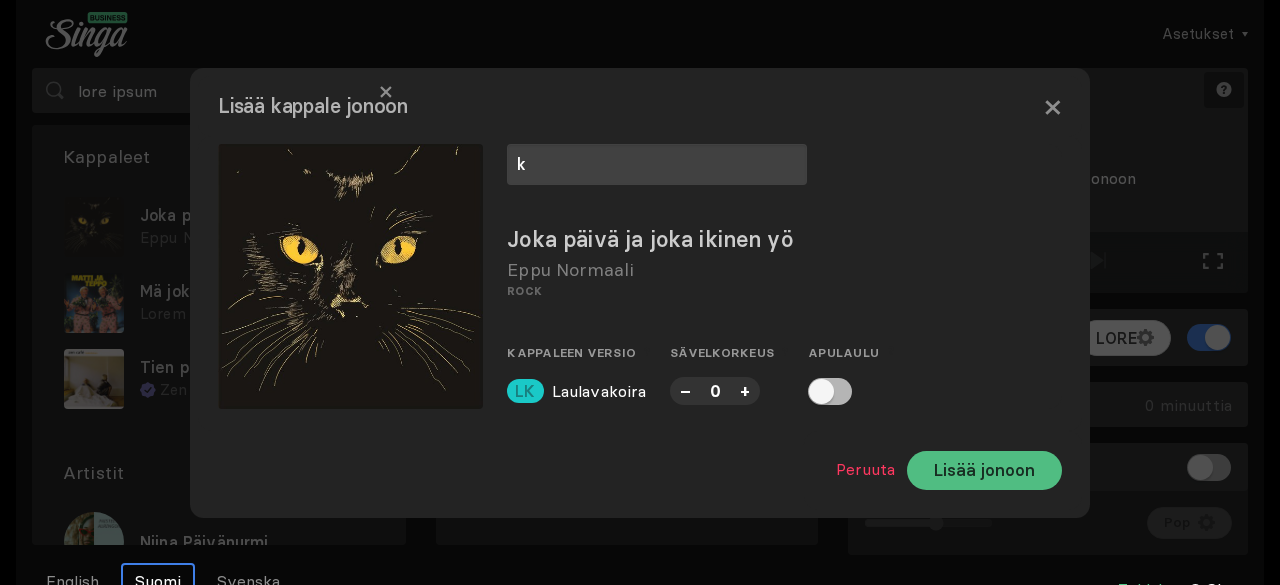 type on "k" 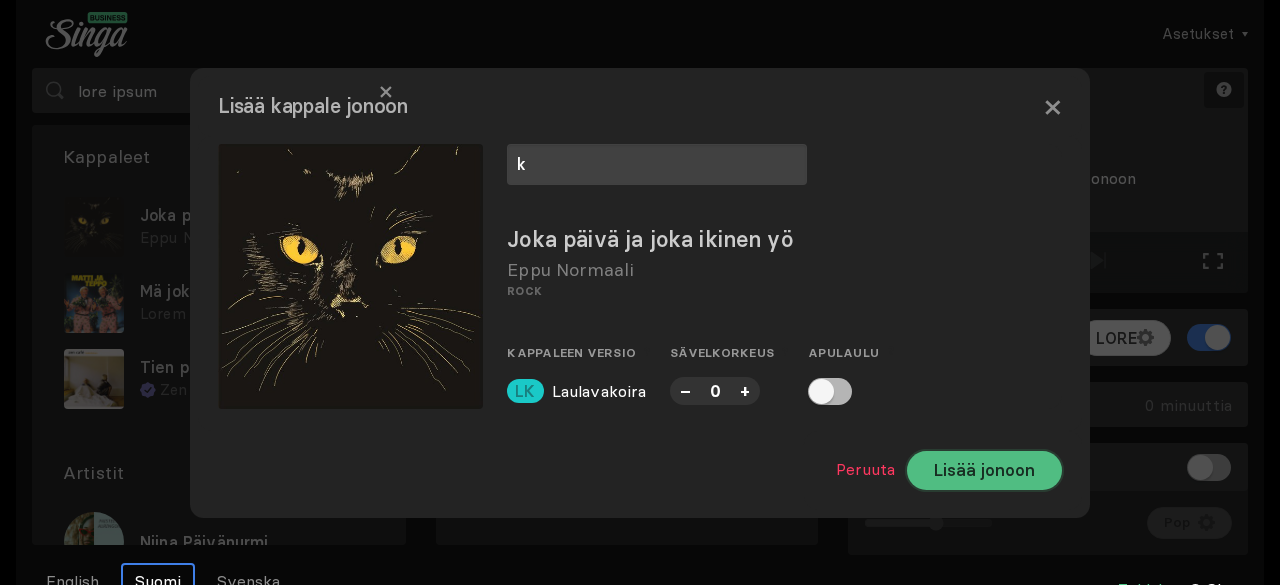 click on "Lisää jonoon" at bounding box center [984, 470] 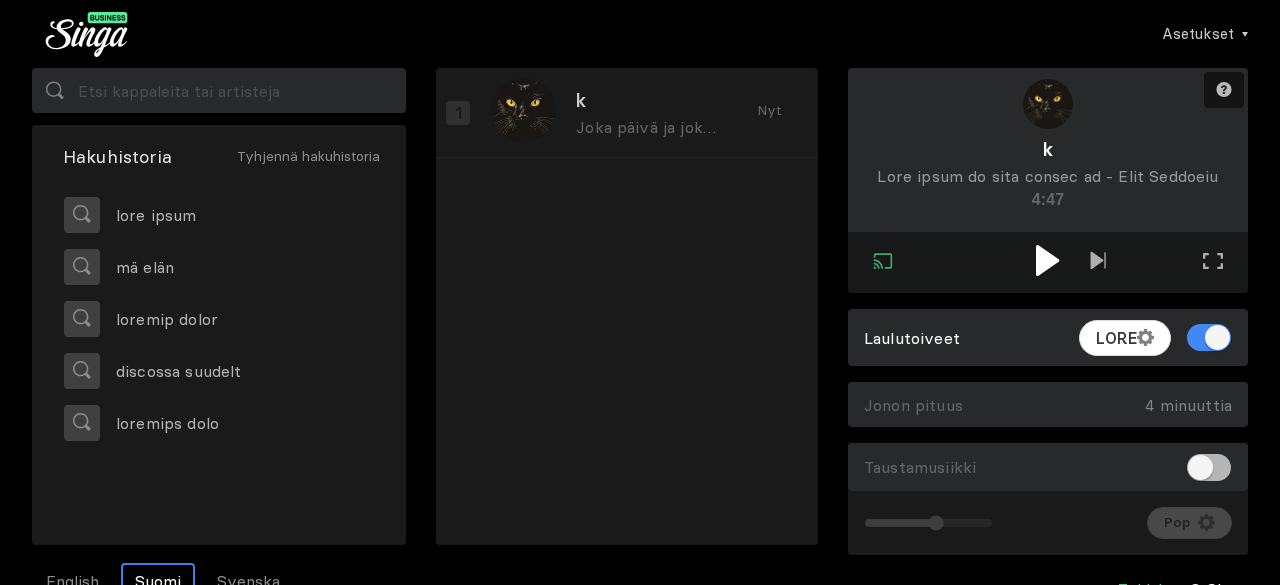 click at bounding box center [1047, 260] 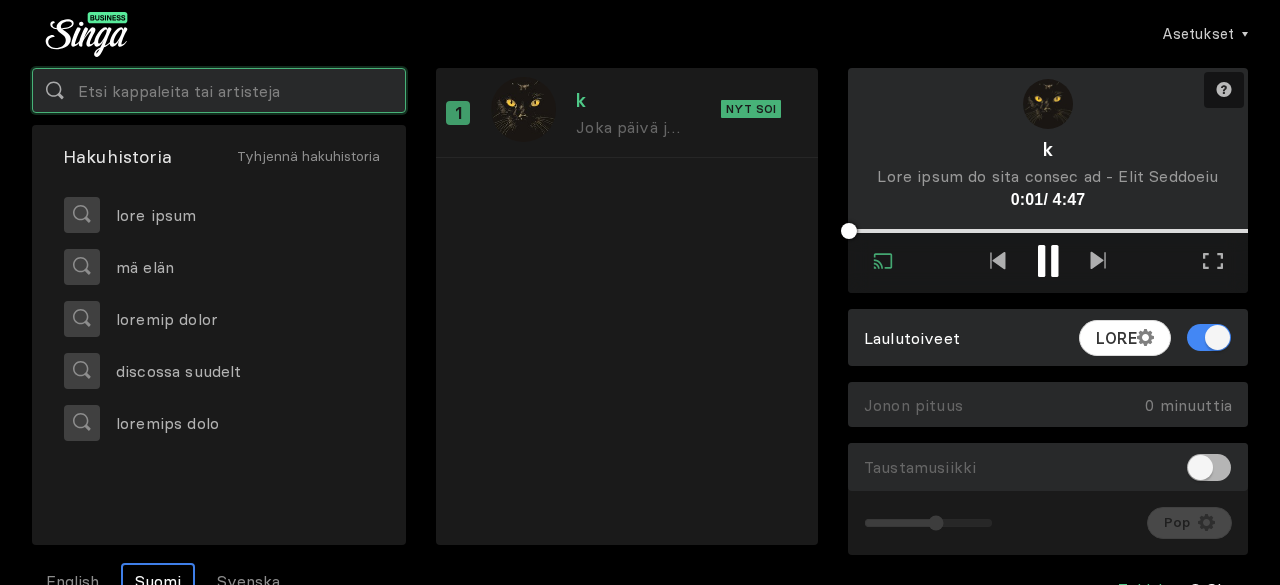 click at bounding box center [219, 90] 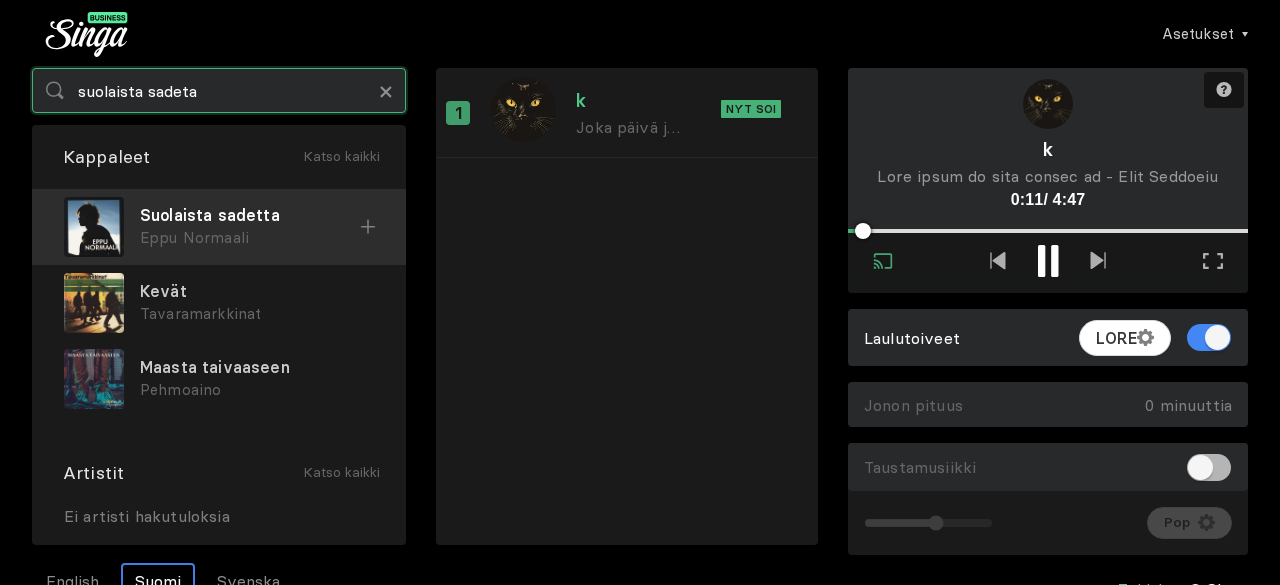 type on "suolaista sadeta" 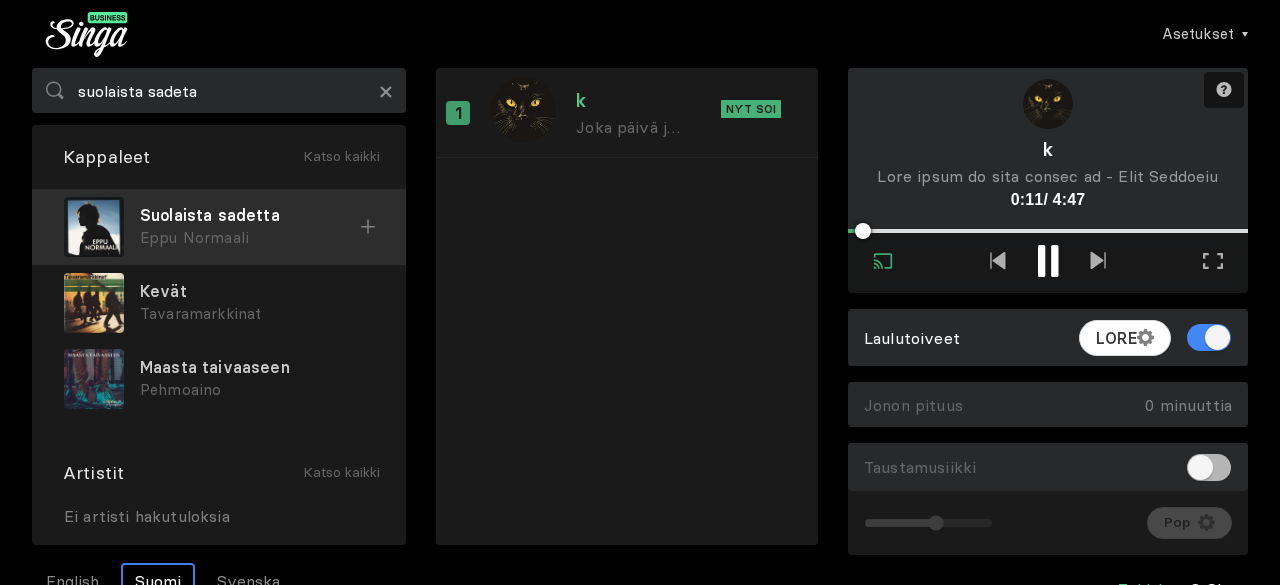 click on "Eppu Normaali" at bounding box center (250, 238) 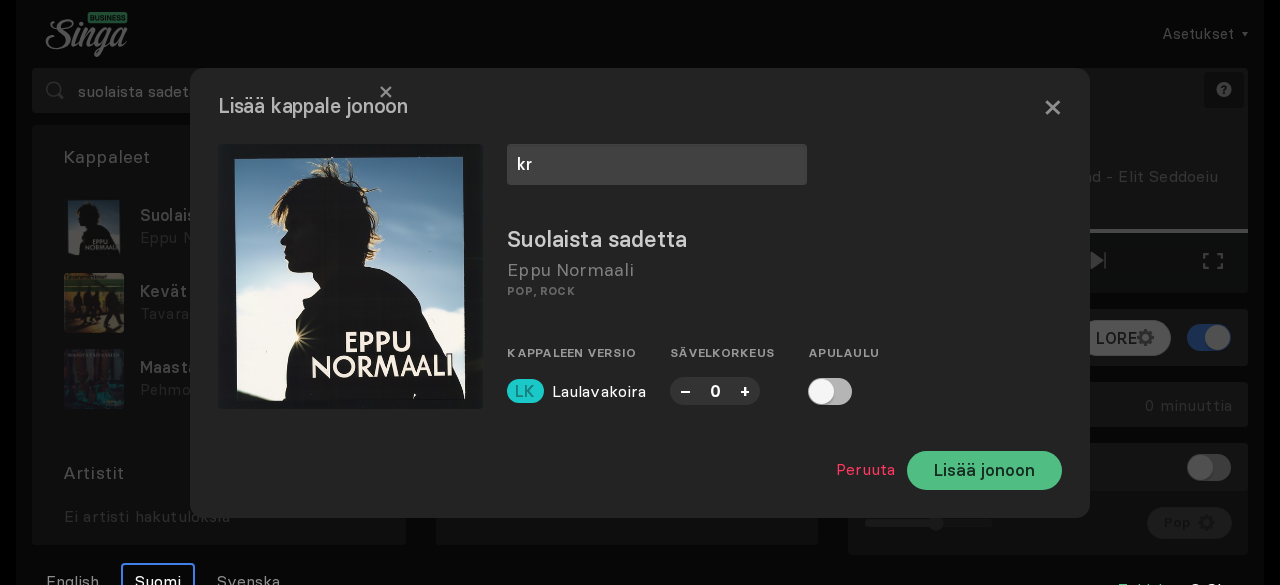 type on "kr" 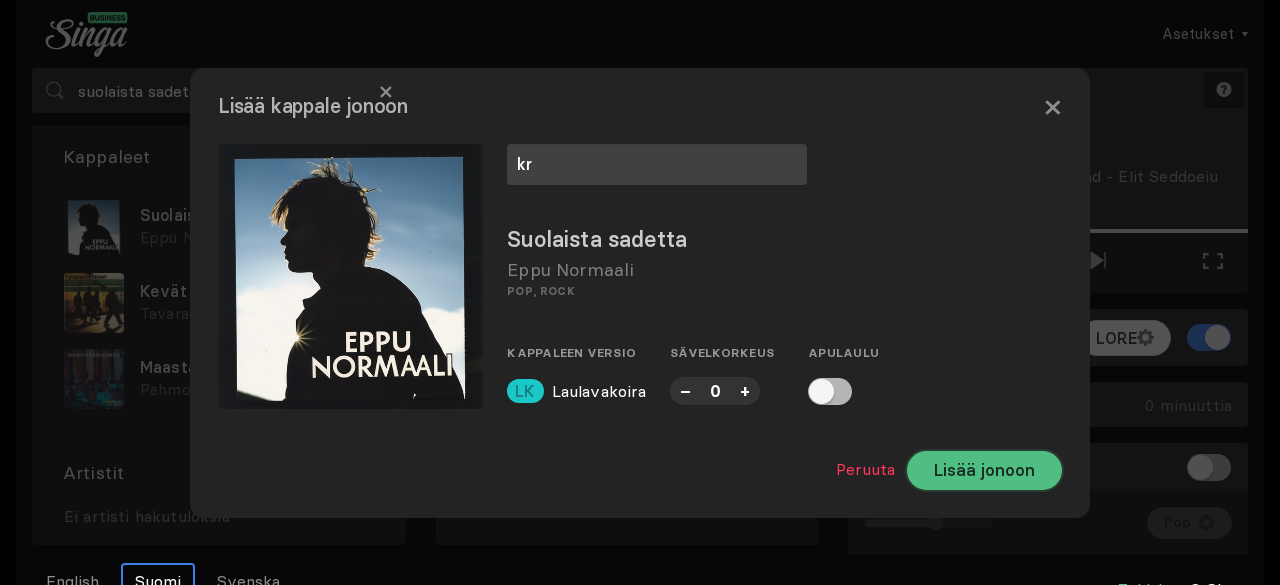 click on "Lisää jonoon" at bounding box center (984, 470) 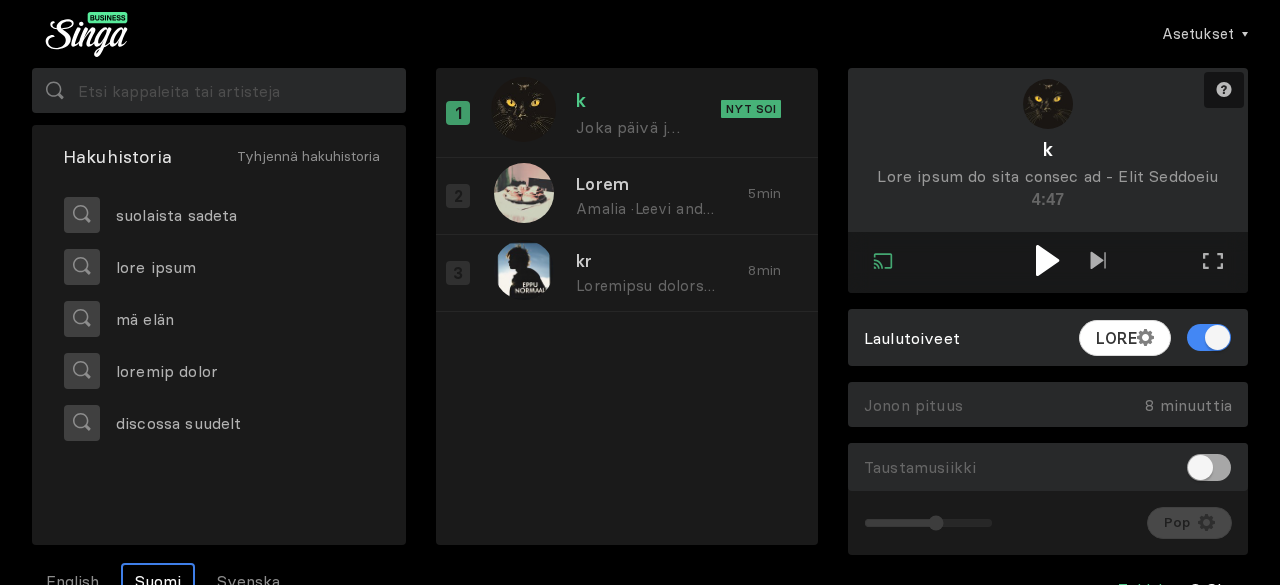 click at bounding box center (1209, 467) 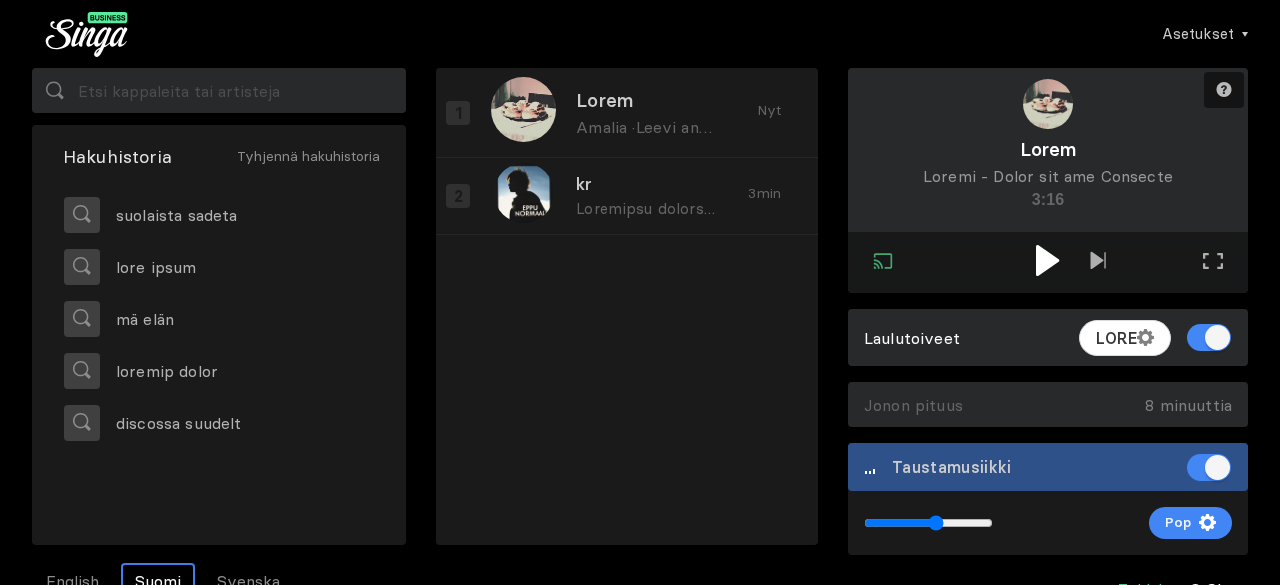 click at bounding box center (1047, 260) 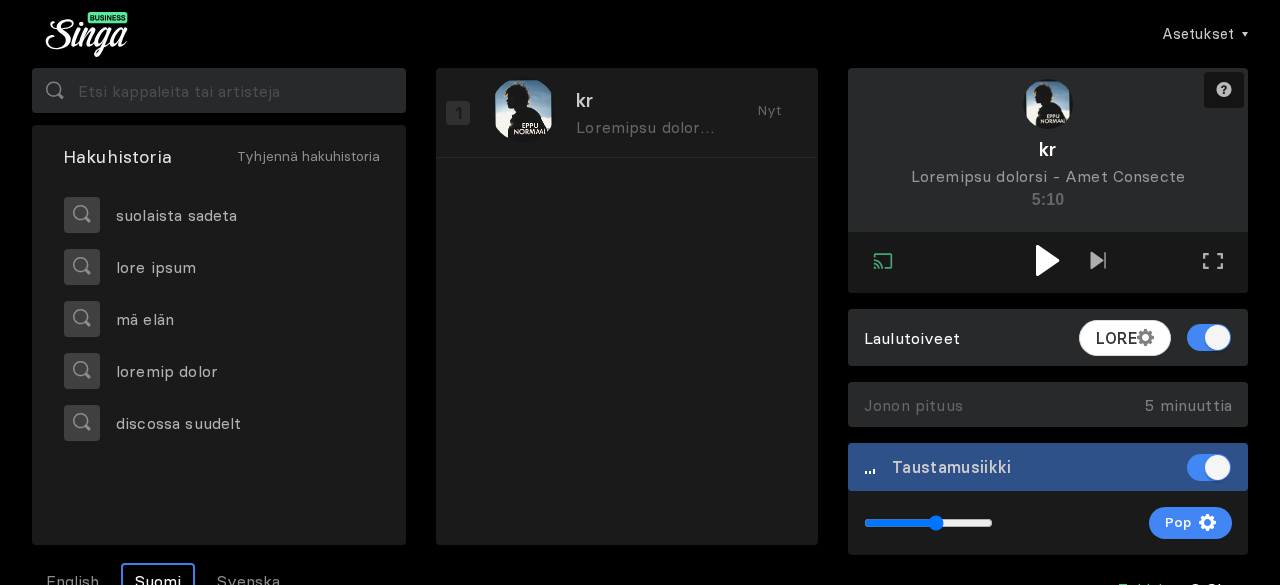 click at bounding box center [1047, 260] 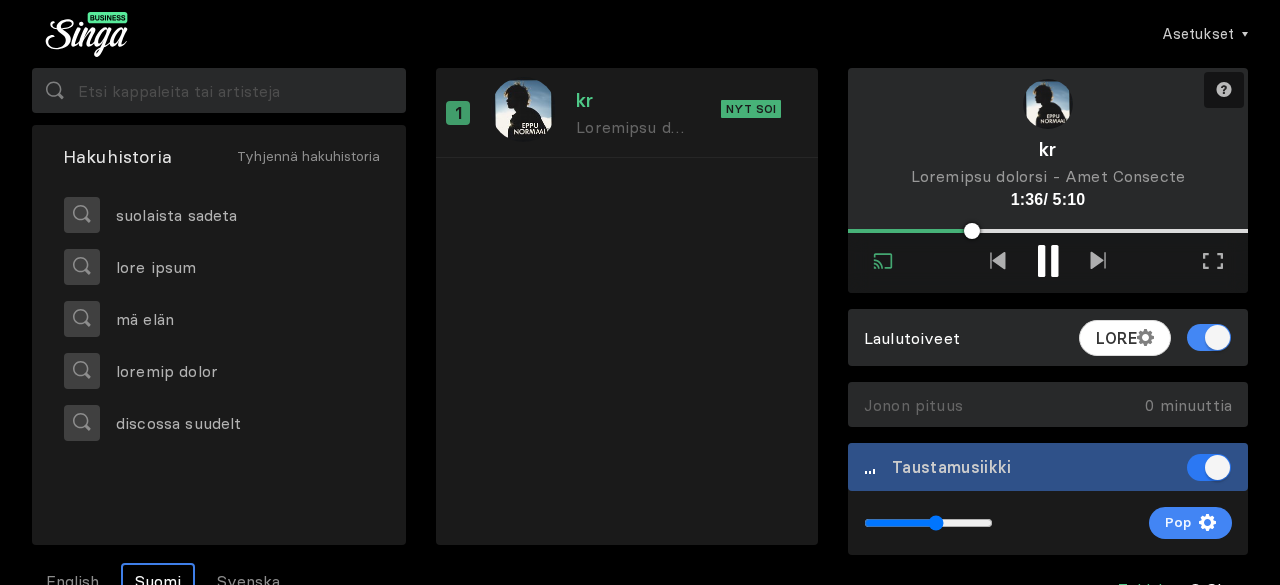 click at bounding box center [1209, 467] 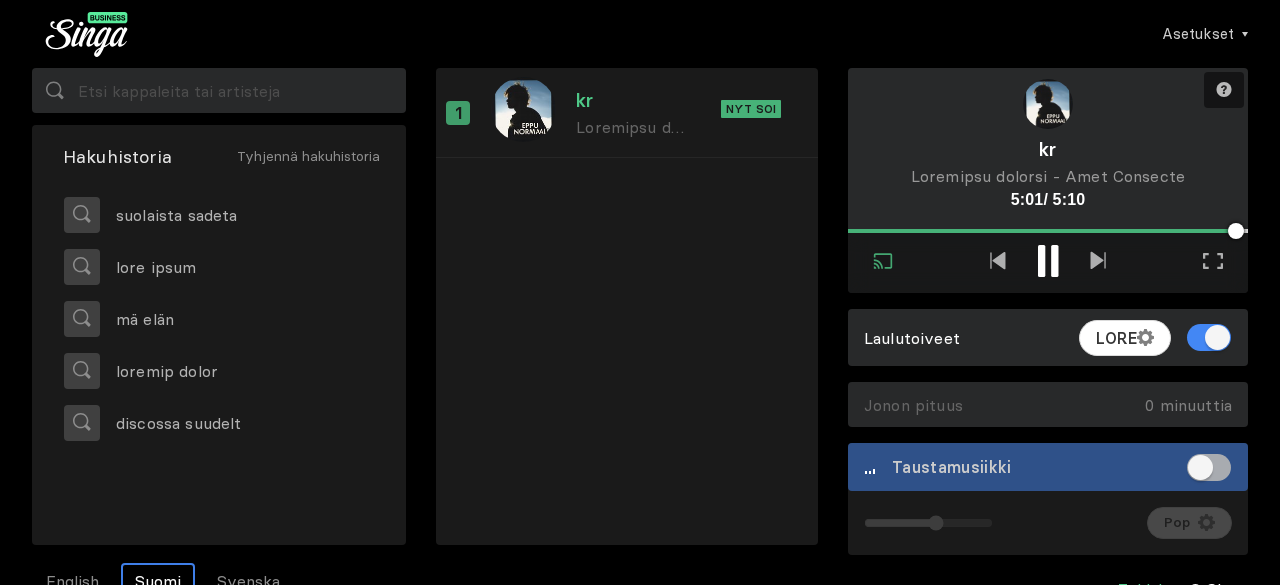 click at bounding box center (1209, 467) 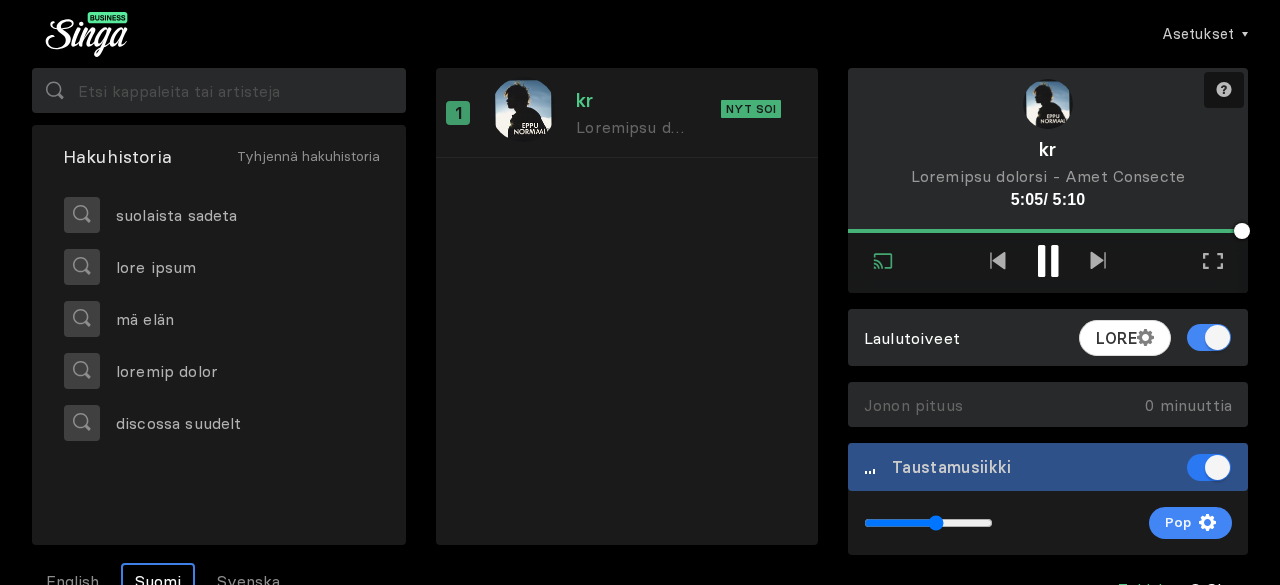 click at bounding box center [1209, 467] 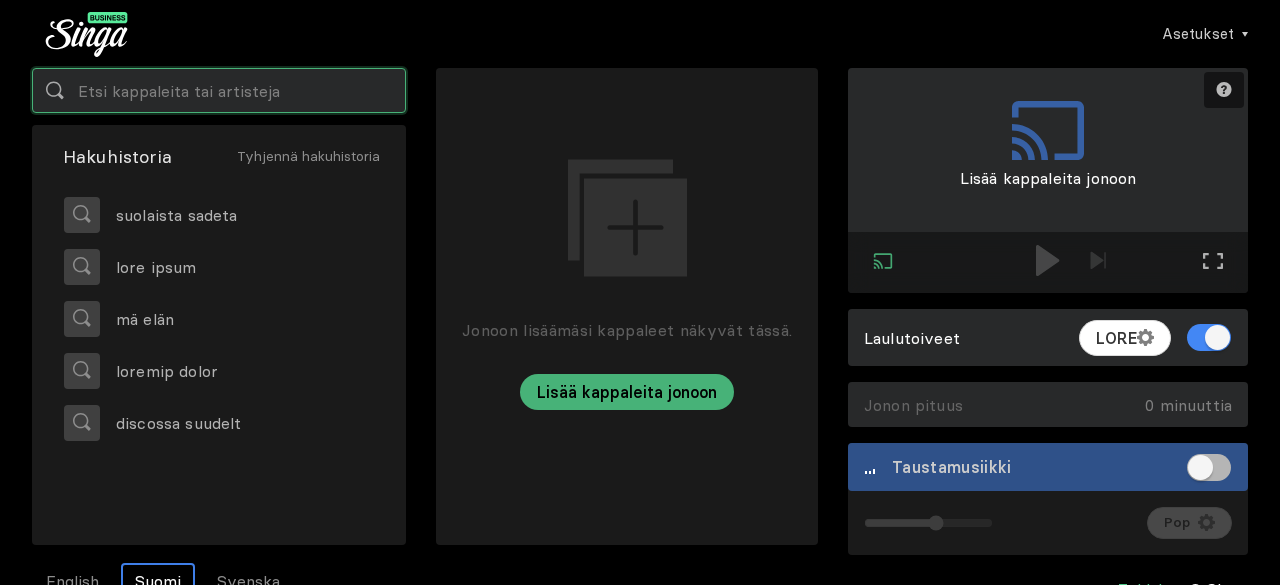 click at bounding box center (219, 90) 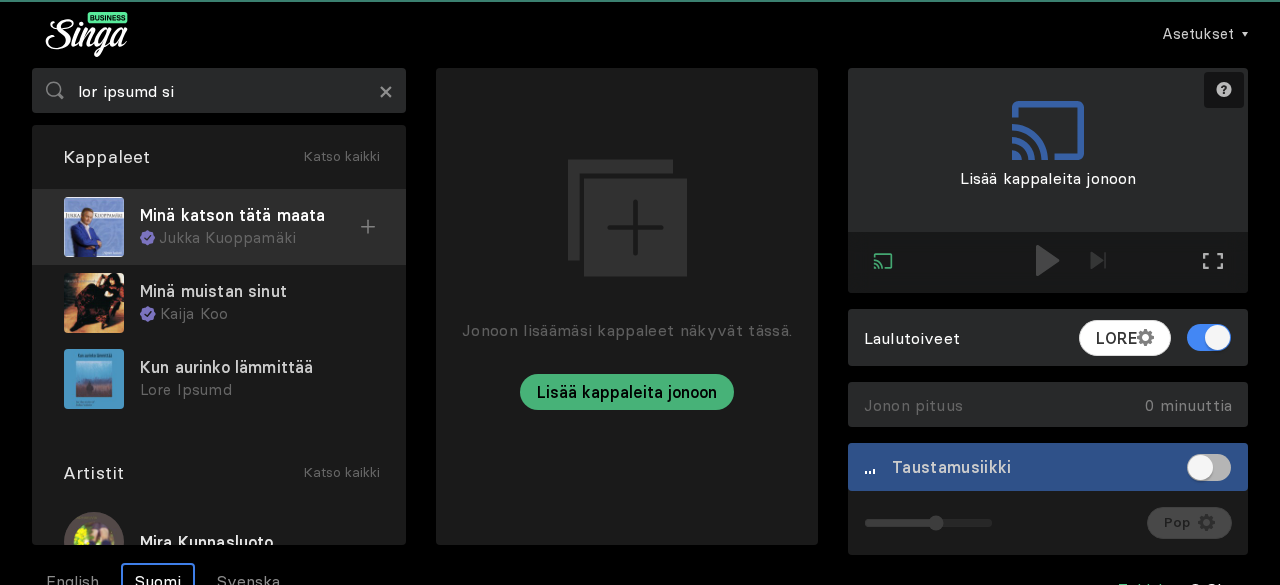 click on "Minä katson tätä maata" at bounding box center [250, 215] 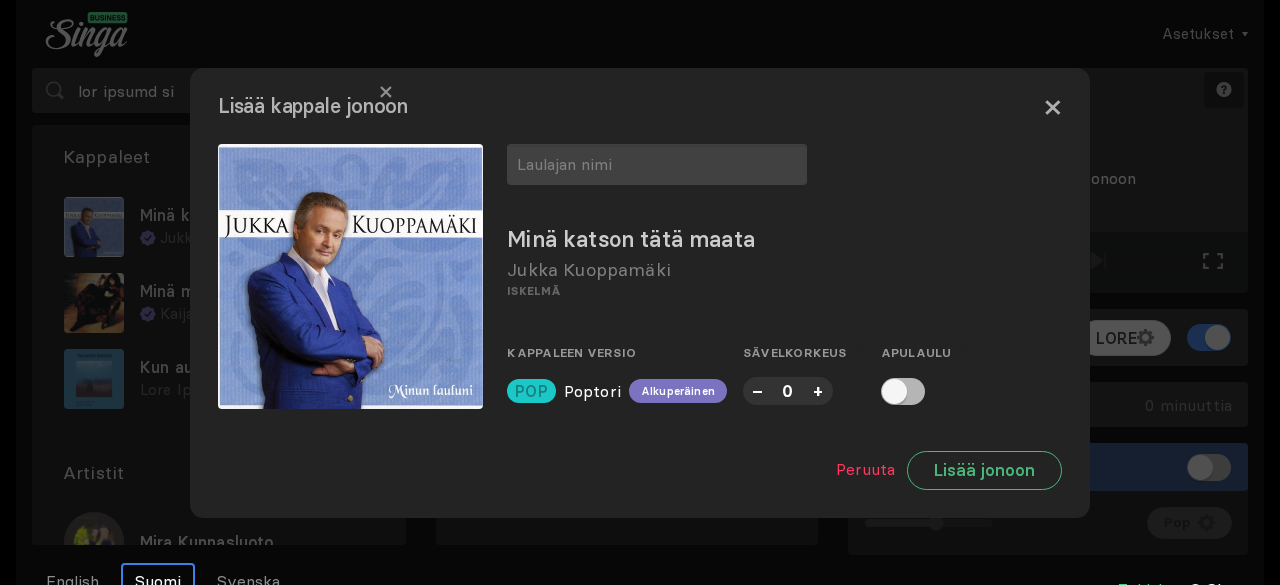 click on "×" at bounding box center [1052, 106] 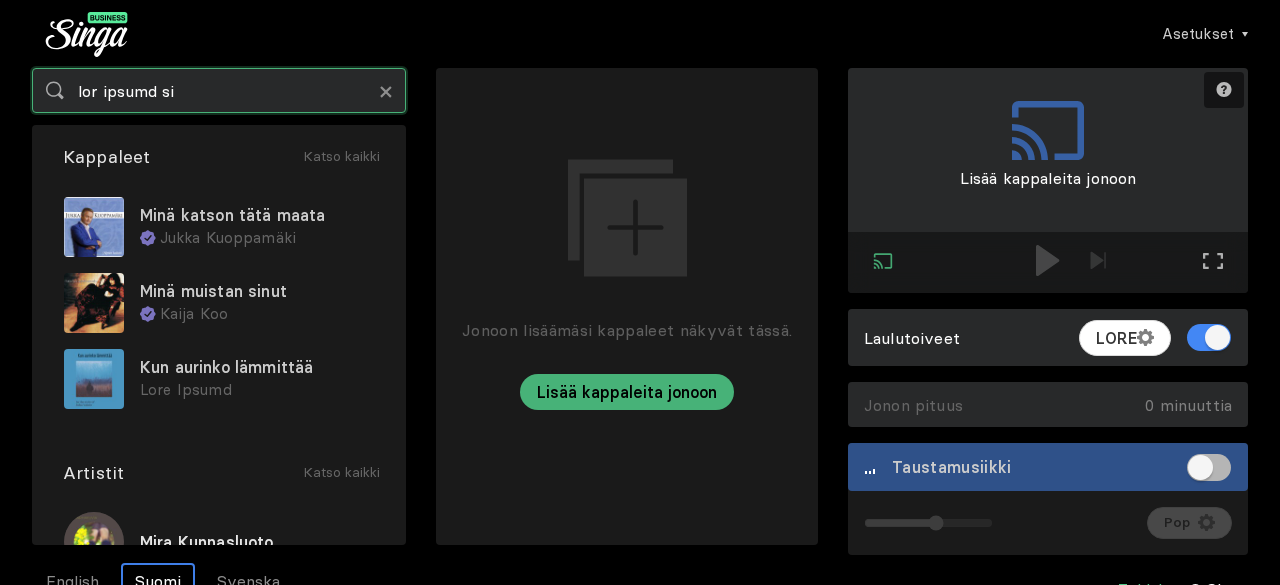 click on "lor ipsumd si" at bounding box center (219, 90) 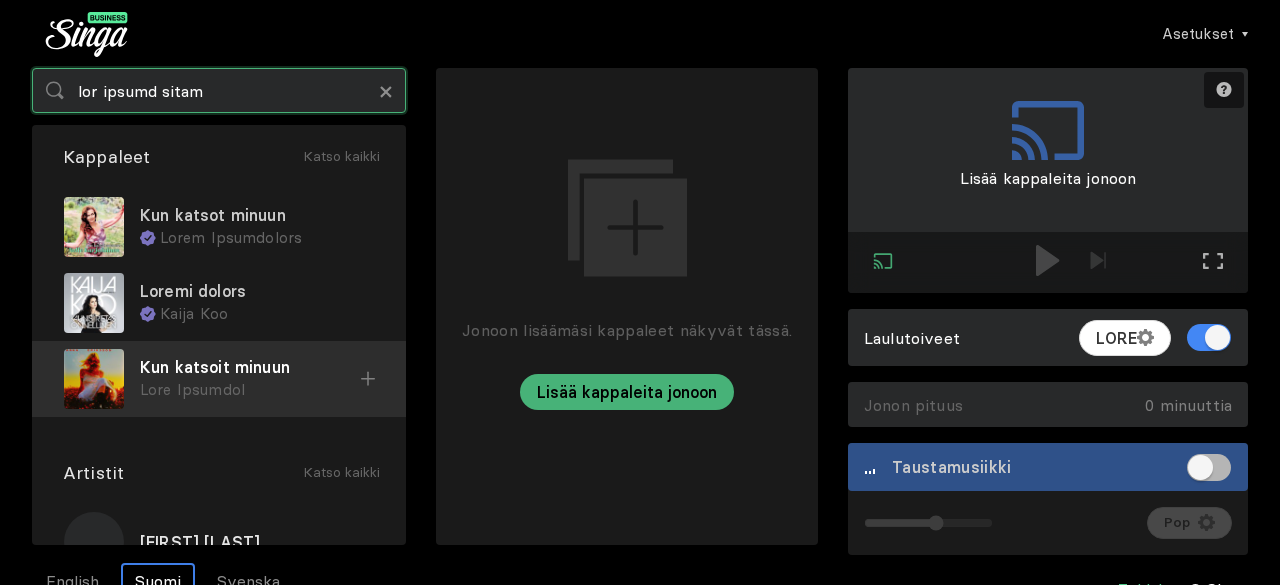 type on "lor ipsumd sitam" 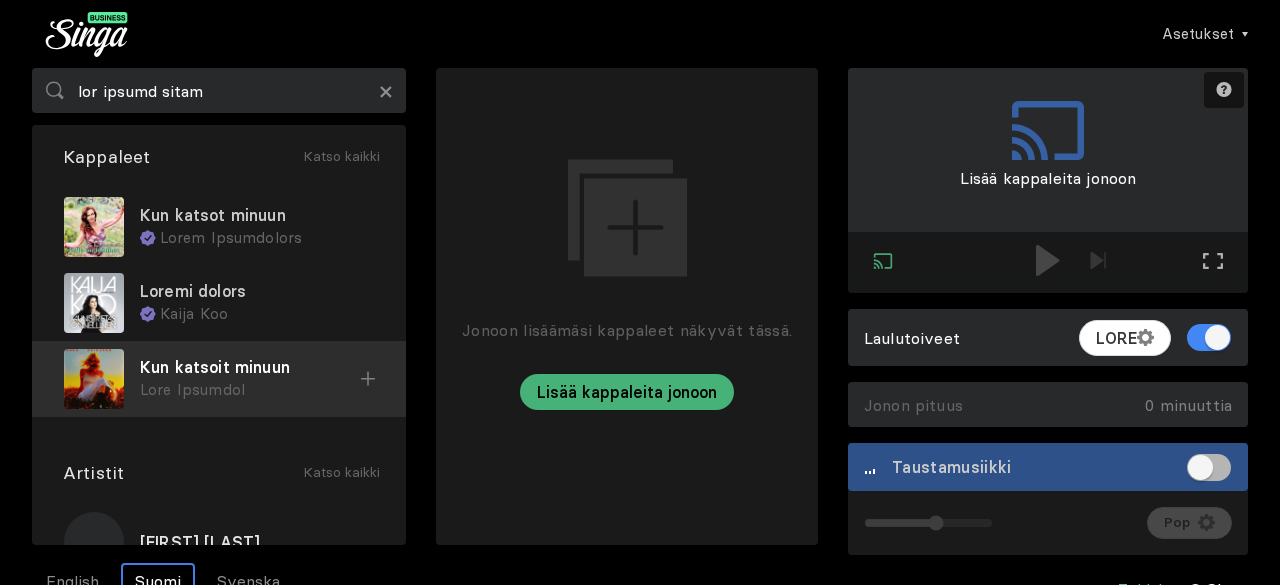 click on "Lore Ipsumdol" at bounding box center (250, 390) 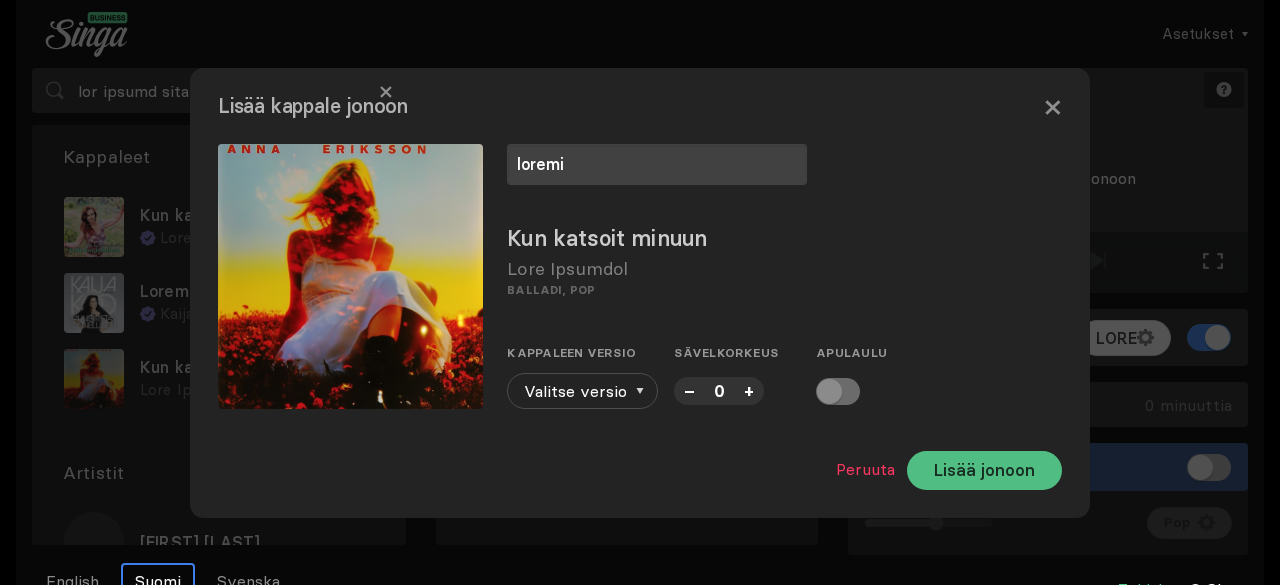 type on "loremi" 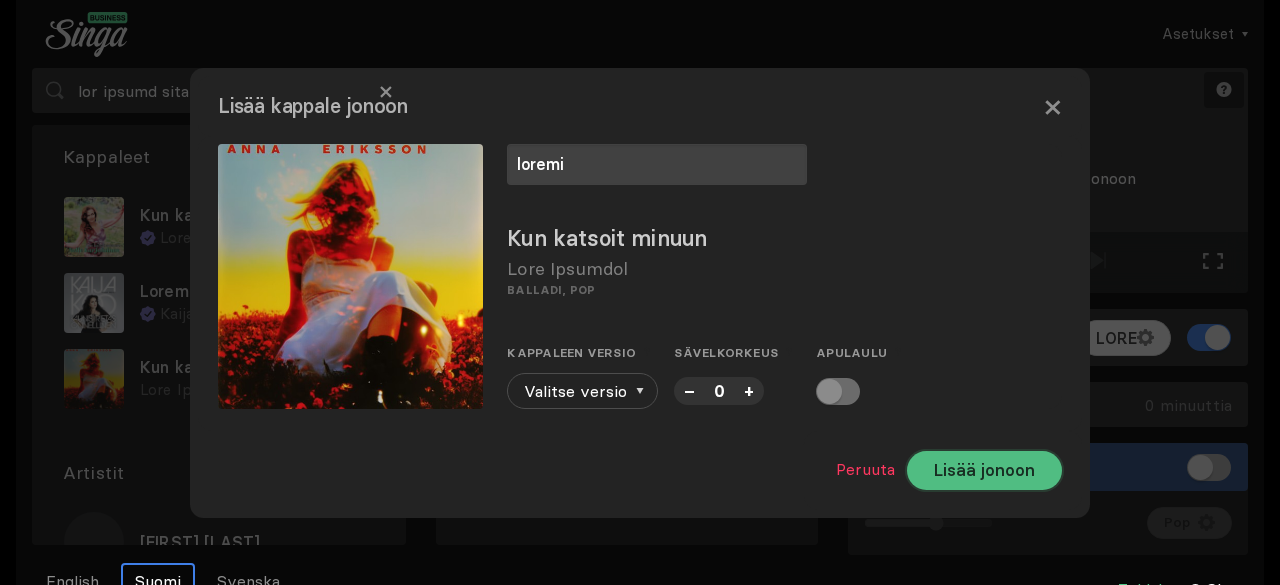 click on "Lisää jonoon" at bounding box center [984, 470] 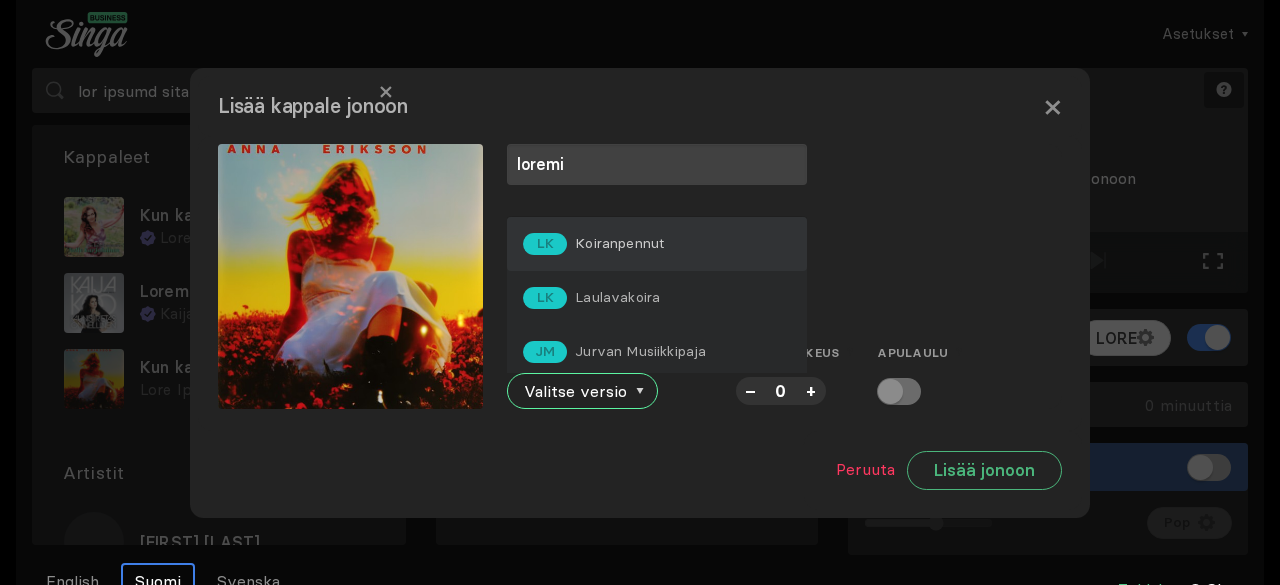 click on "LK Koiranpennut" at bounding box center (657, 244) 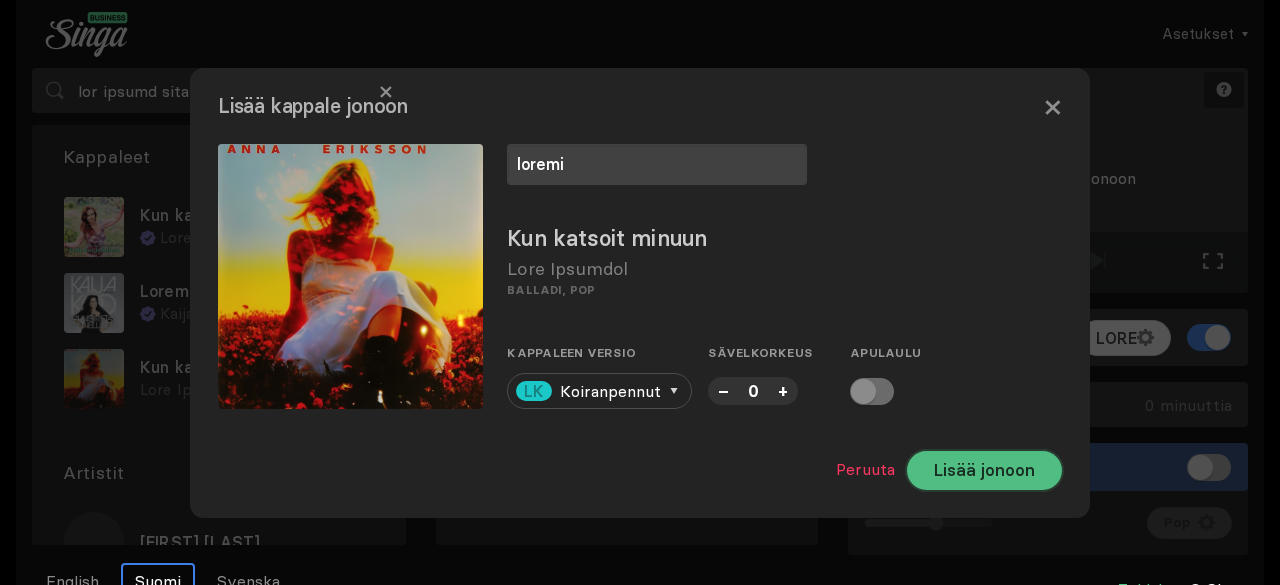 click on "Lisää jonoon" at bounding box center [984, 470] 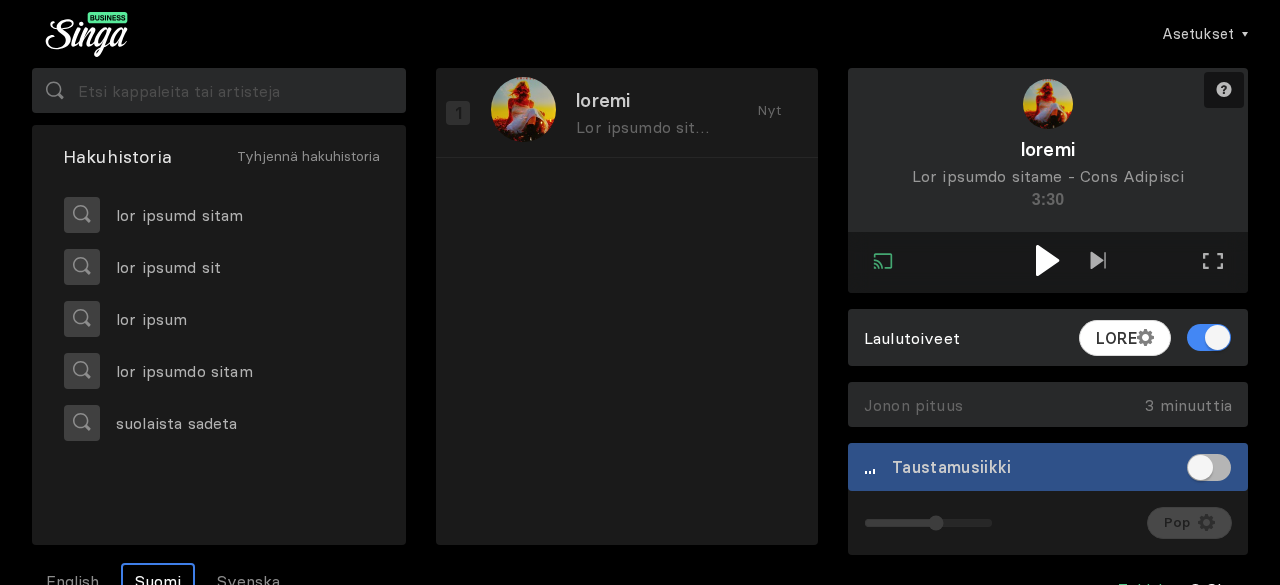 click at bounding box center [1047, 260] 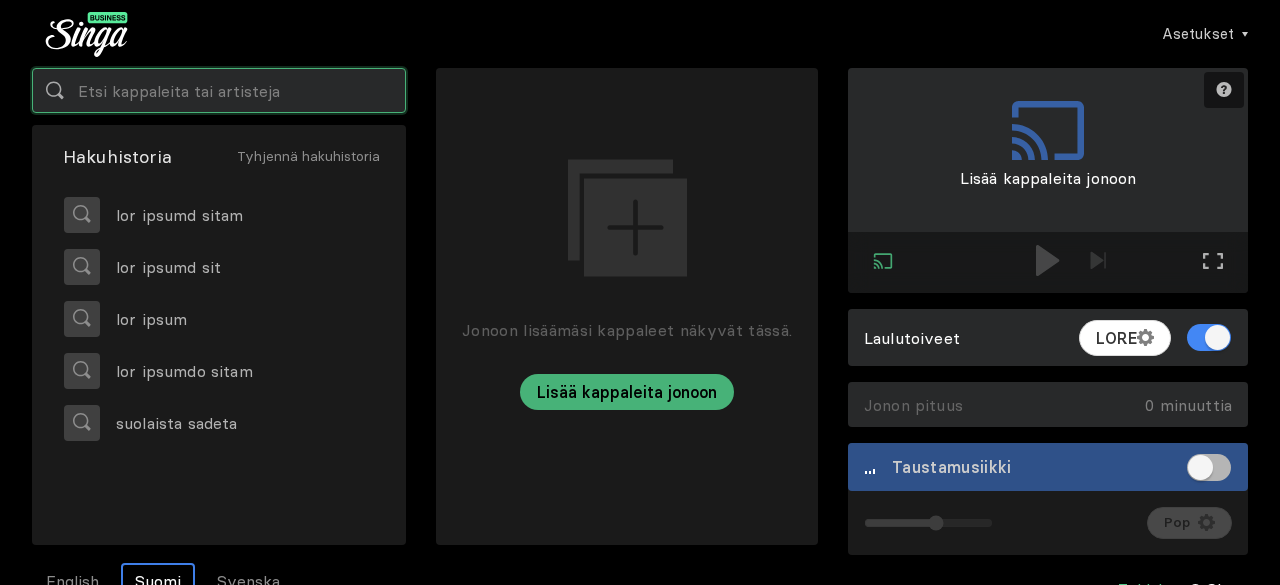 click at bounding box center [219, 90] 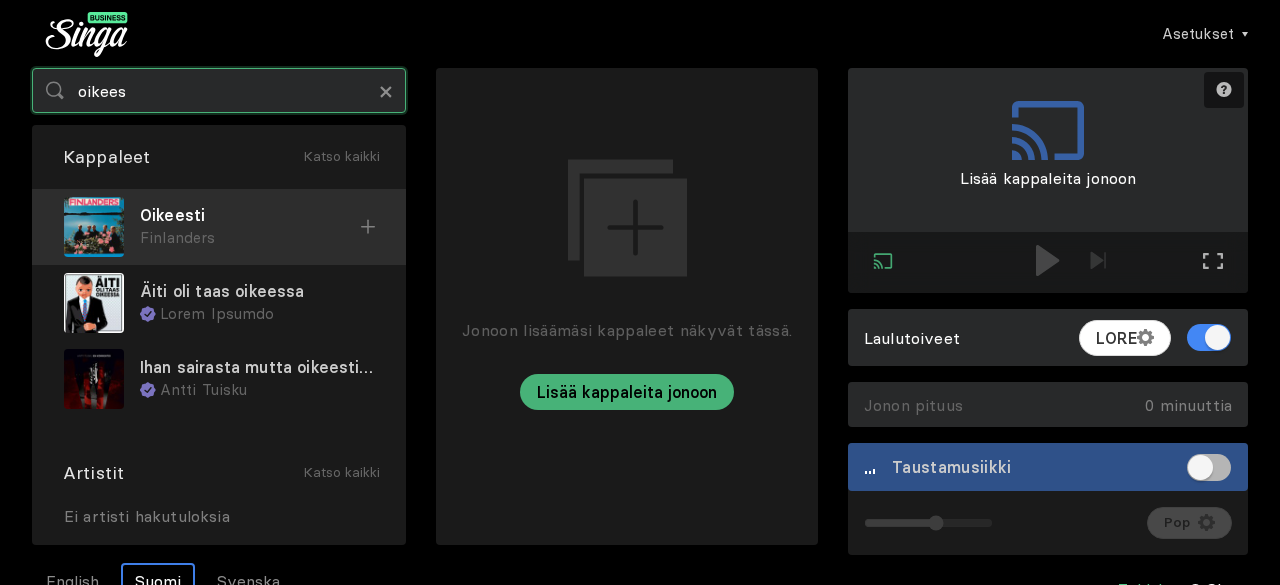 type on "oikees" 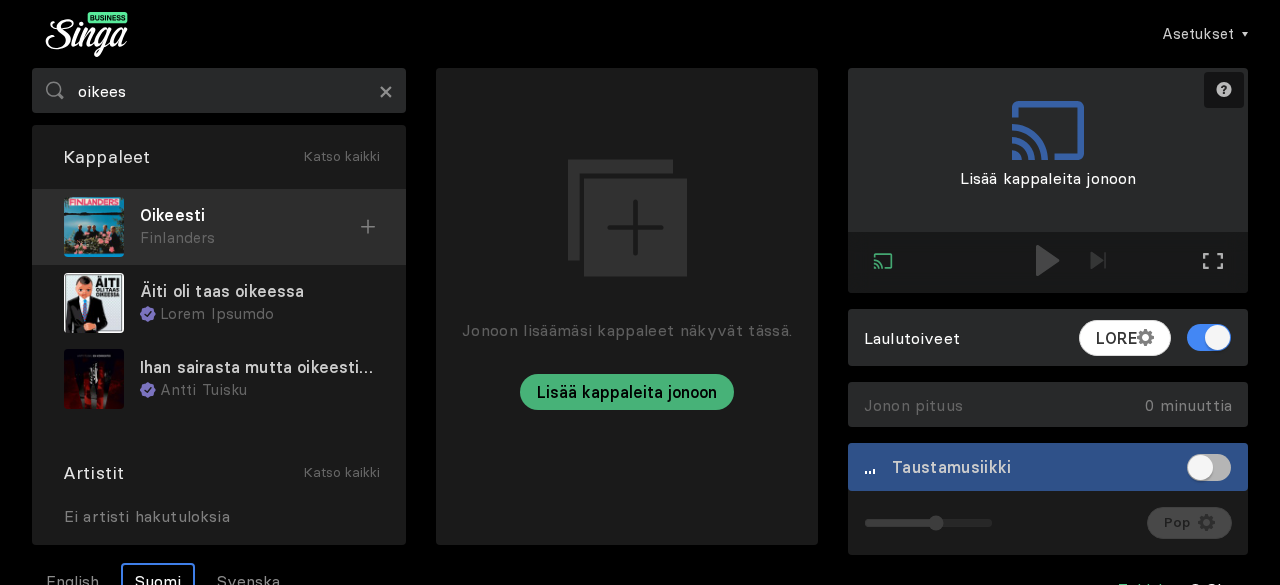 click on "Oikeesti" at bounding box center (250, 215) 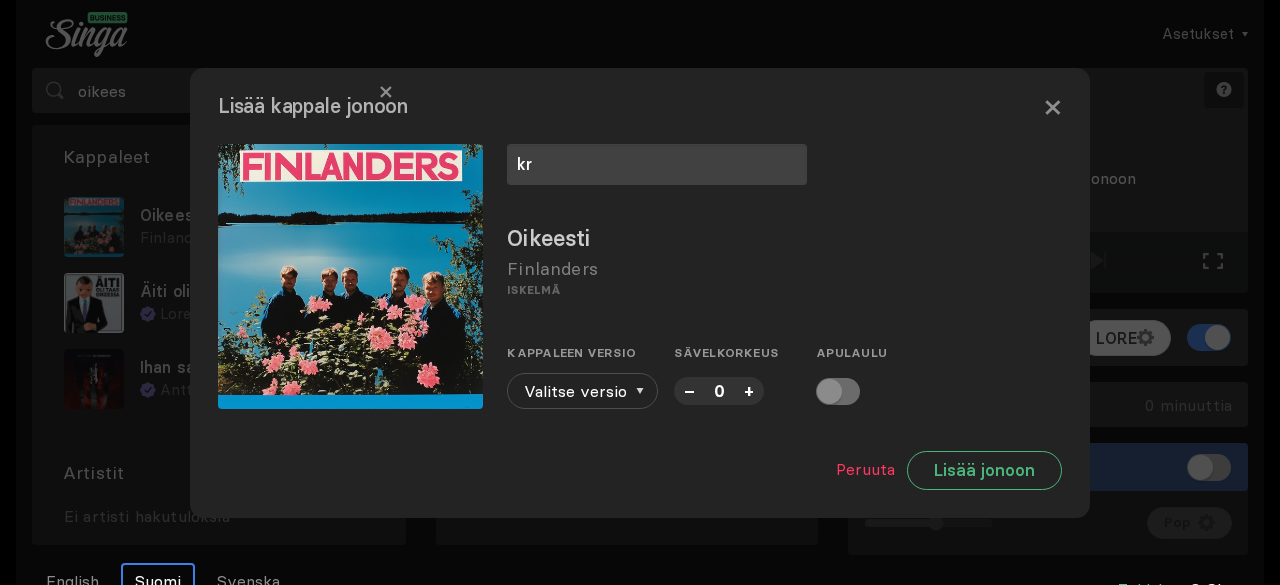 type on "kr" 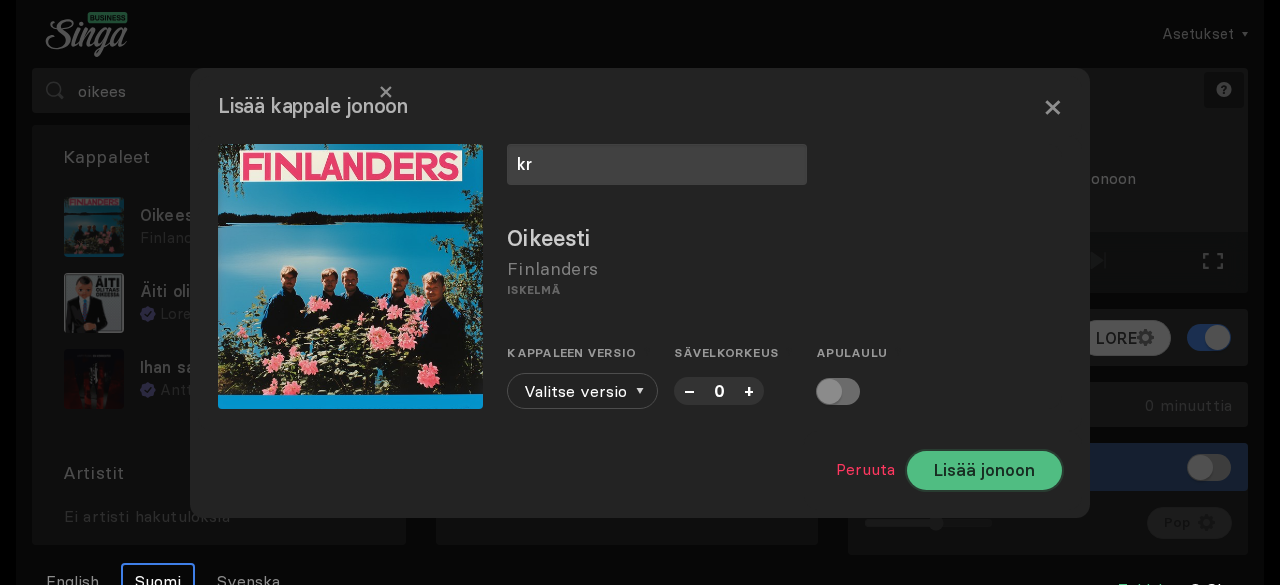 click on "Lisää jonoon" at bounding box center (984, 470) 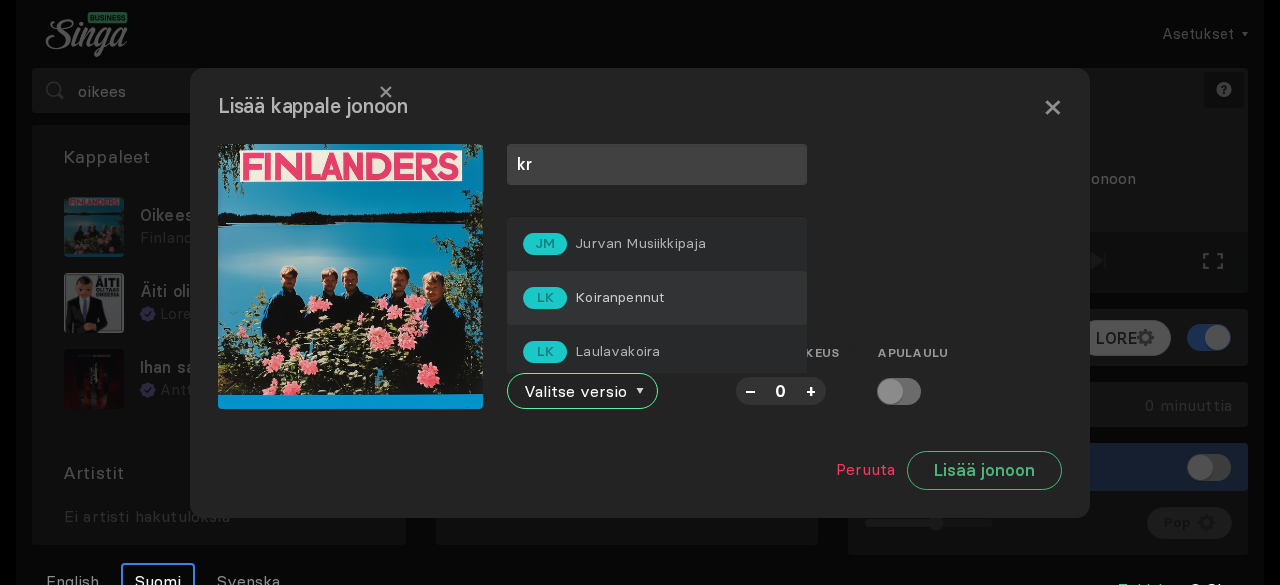 click on "LK Koiranpennut" at bounding box center [657, 244] 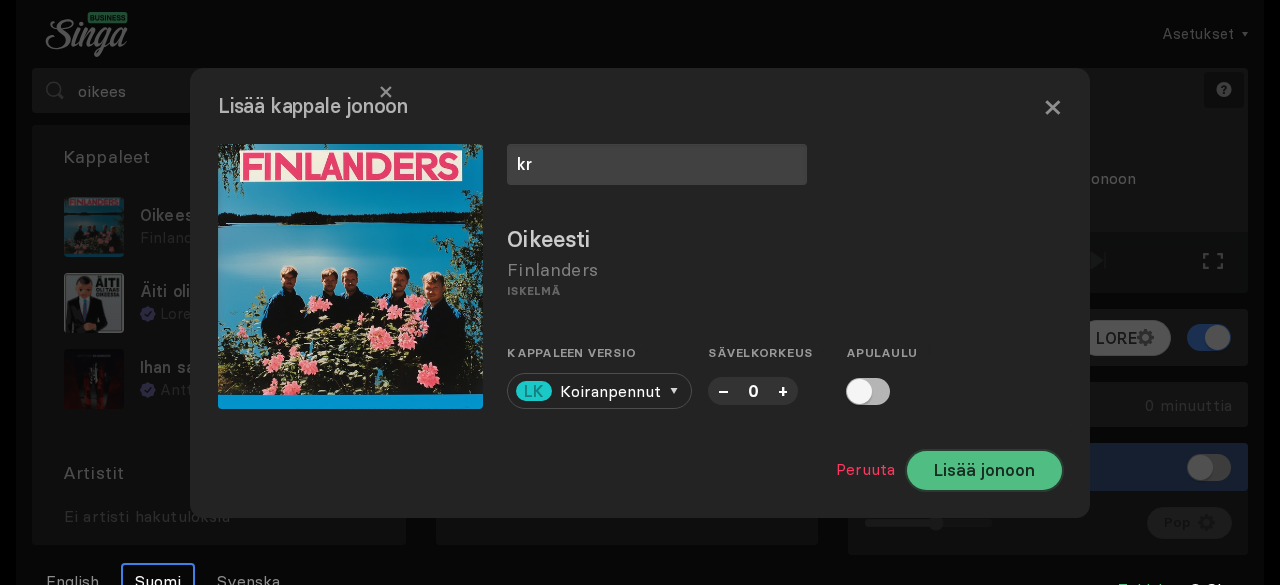 click on "Lisää jonoon" at bounding box center [984, 470] 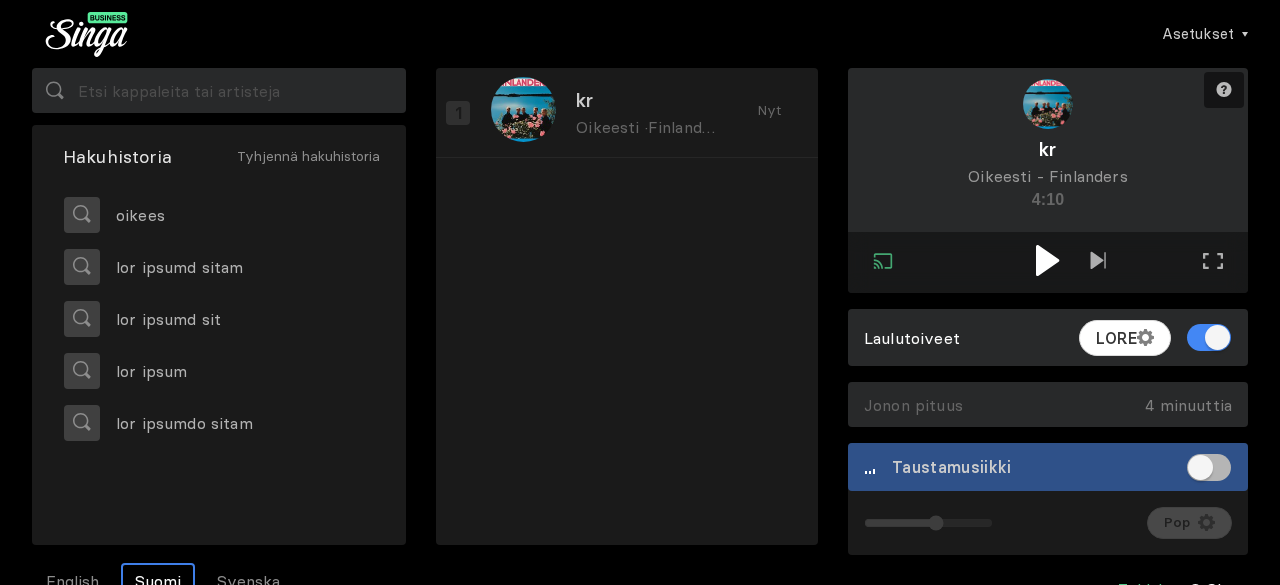 click at bounding box center [1048, 262] 